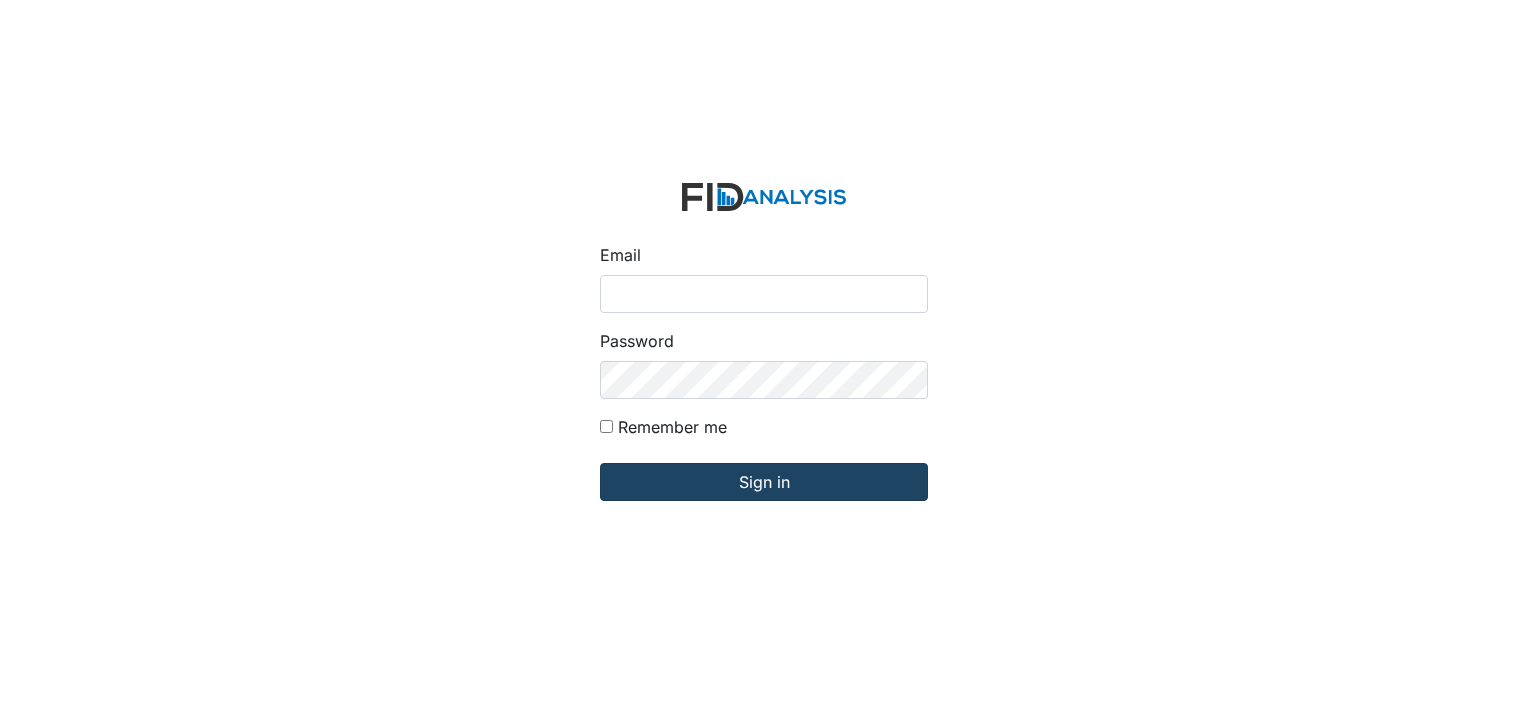 scroll, scrollTop: 0, scrollLeft: 0, axis: both 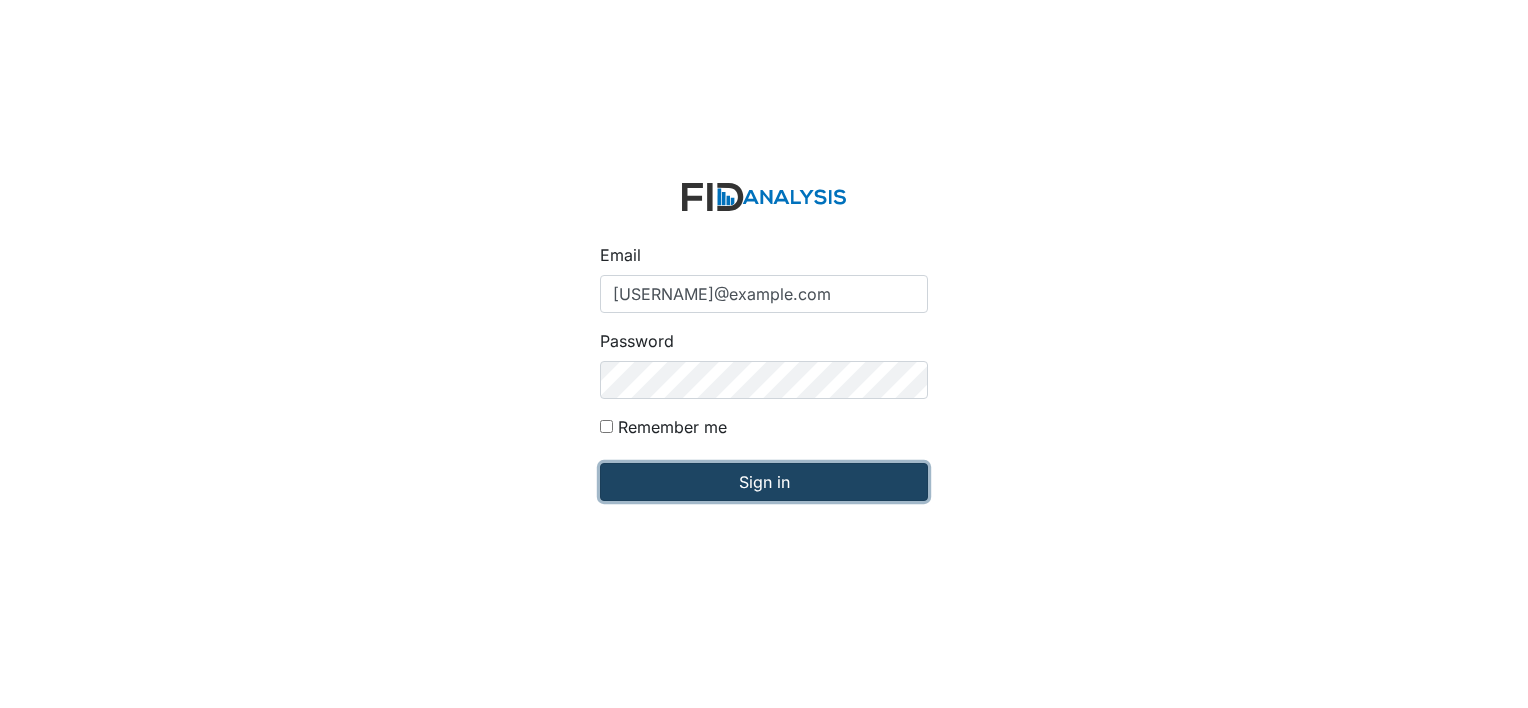 click on "Sign in" at bounding box center (764, 482) 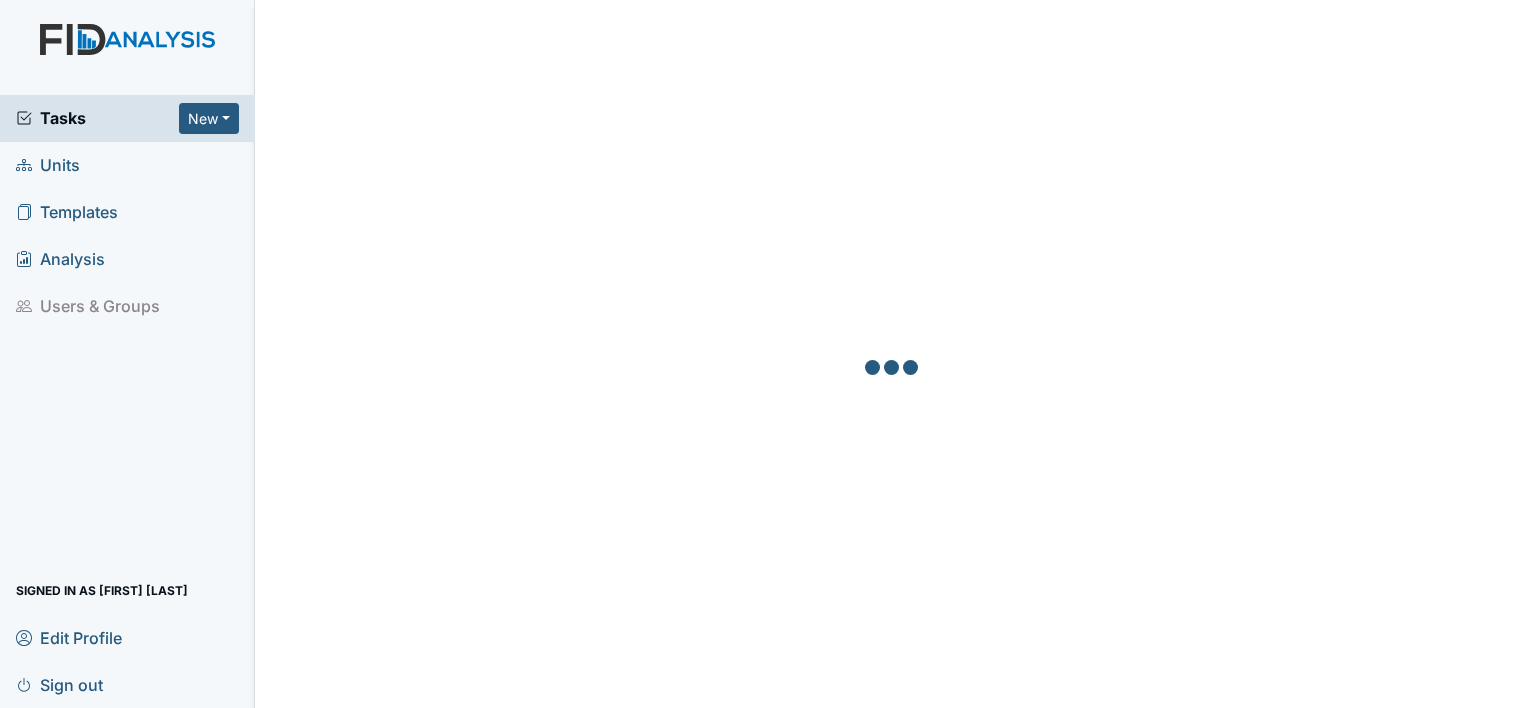 scroll, scrollTop: 0, scrollLeft: 0, axis: both 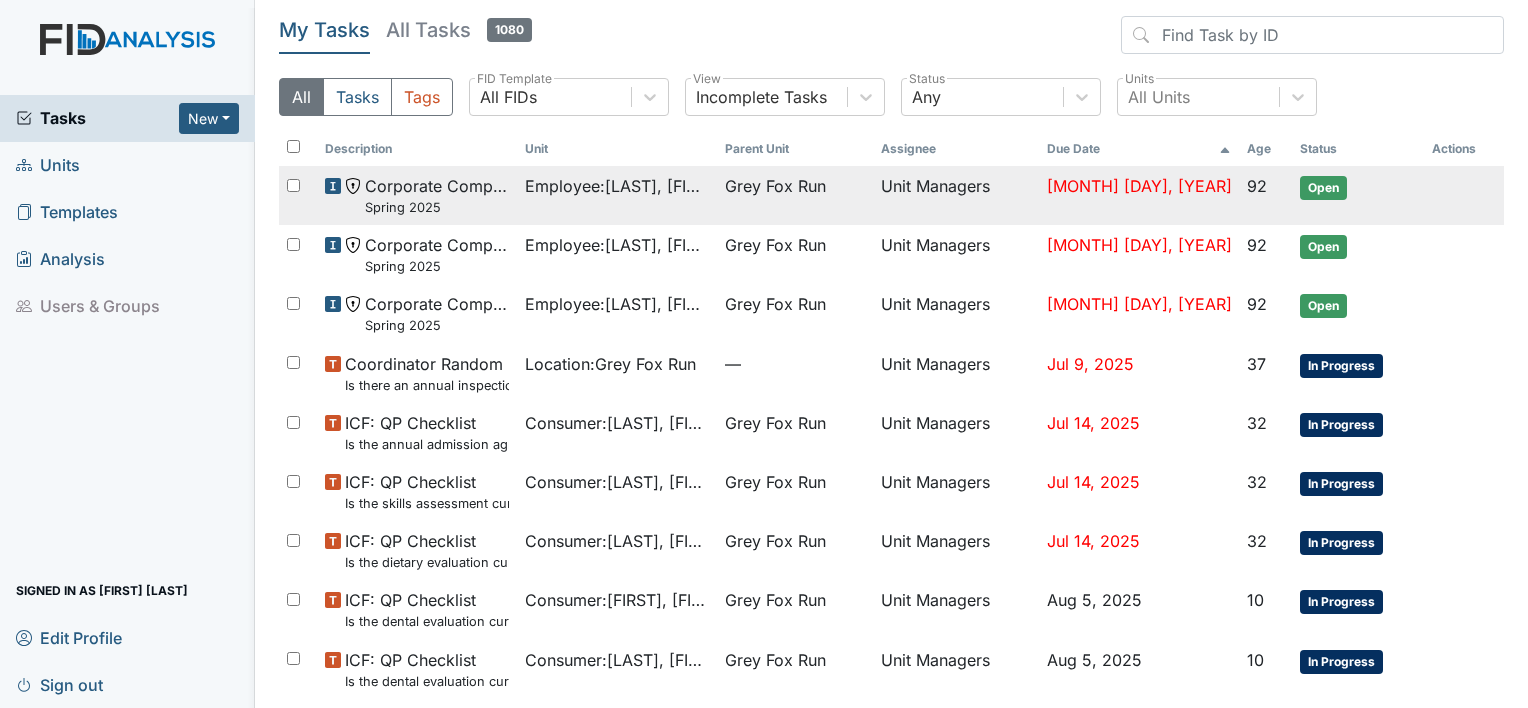 click on "Corporate Compliance Spring 2025 Employee :  Dancy, Ramona Grey Fox Run Unit Managers Jun 29, 2025 92 Open" at bounding box center (891, 195) 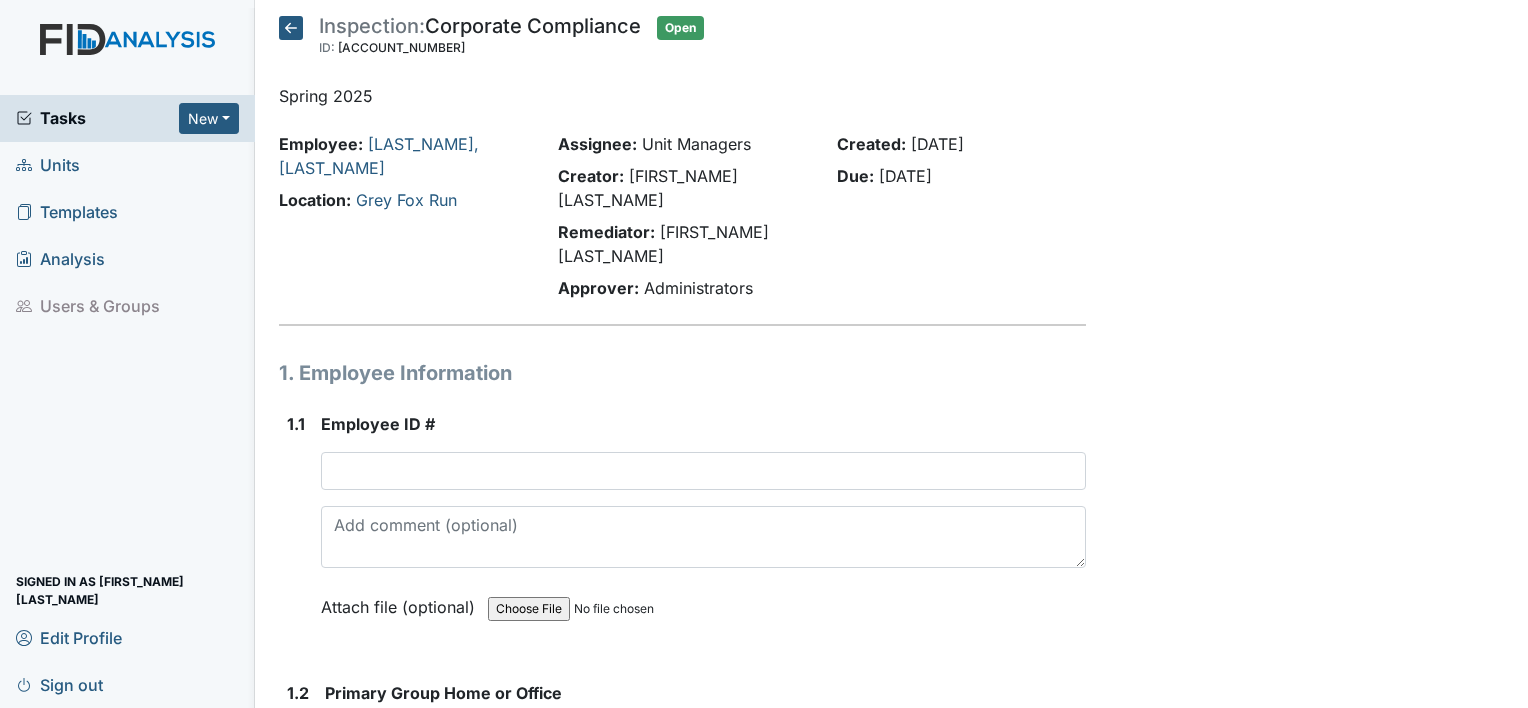 scroll, scrollTop: 0, scrollLeft: 0, axis: both 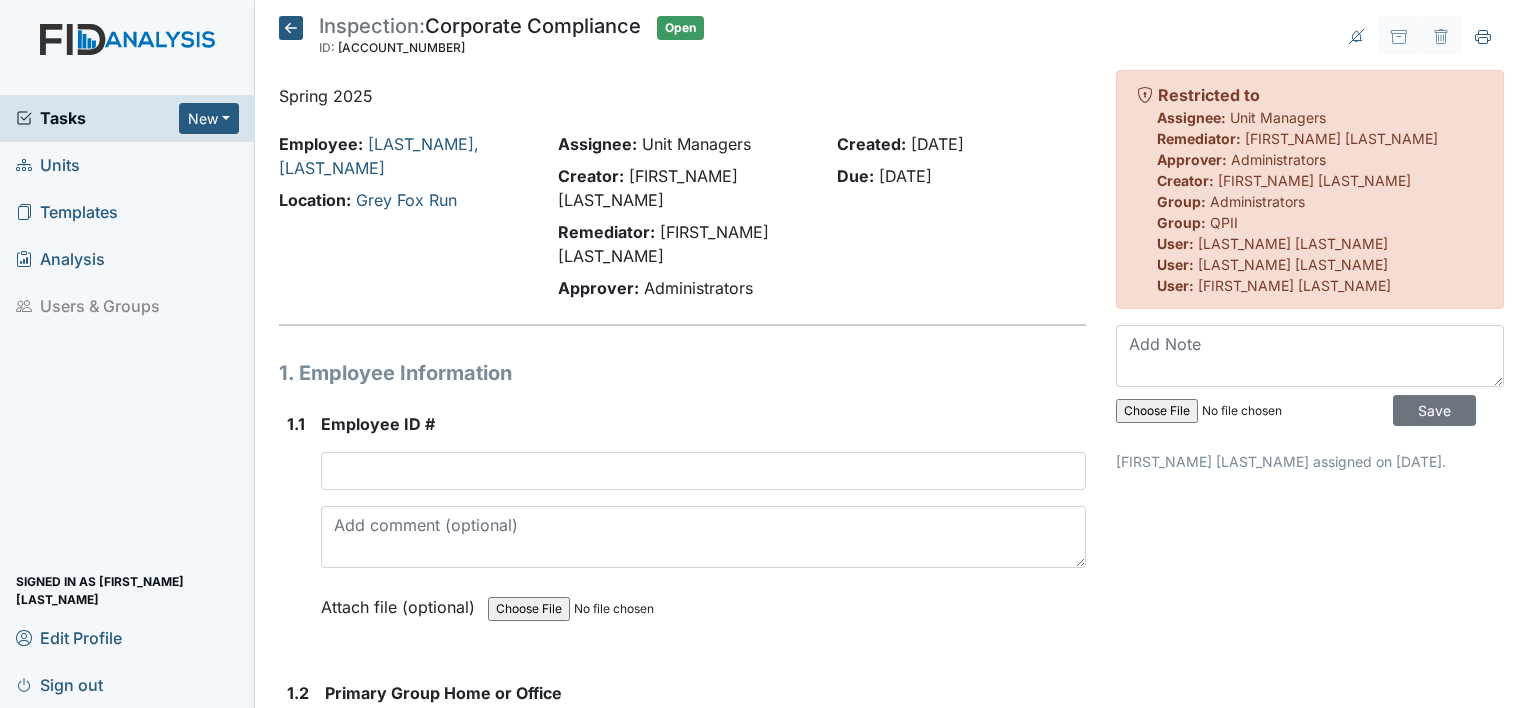 click 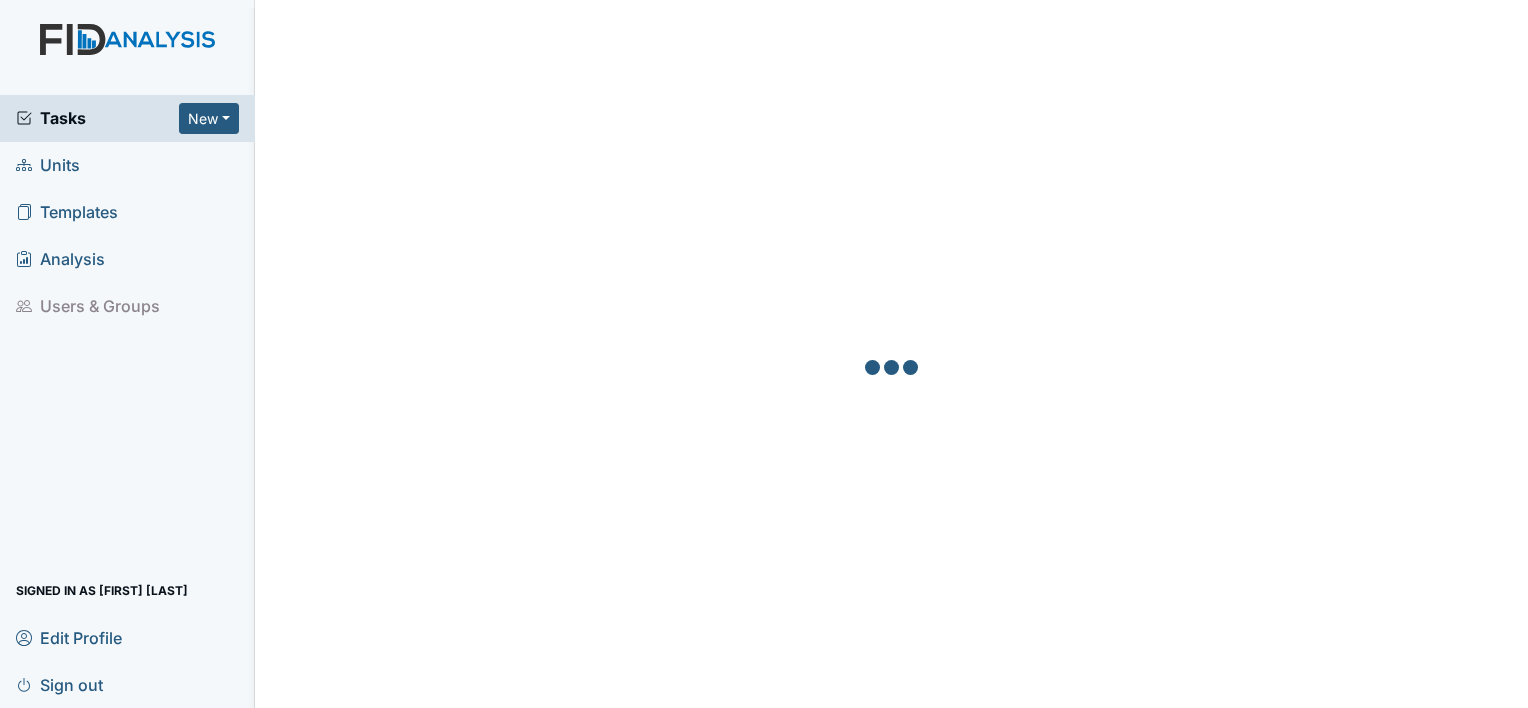 scroll, scrollTop: 0, scrollLeft: 0, axis: both 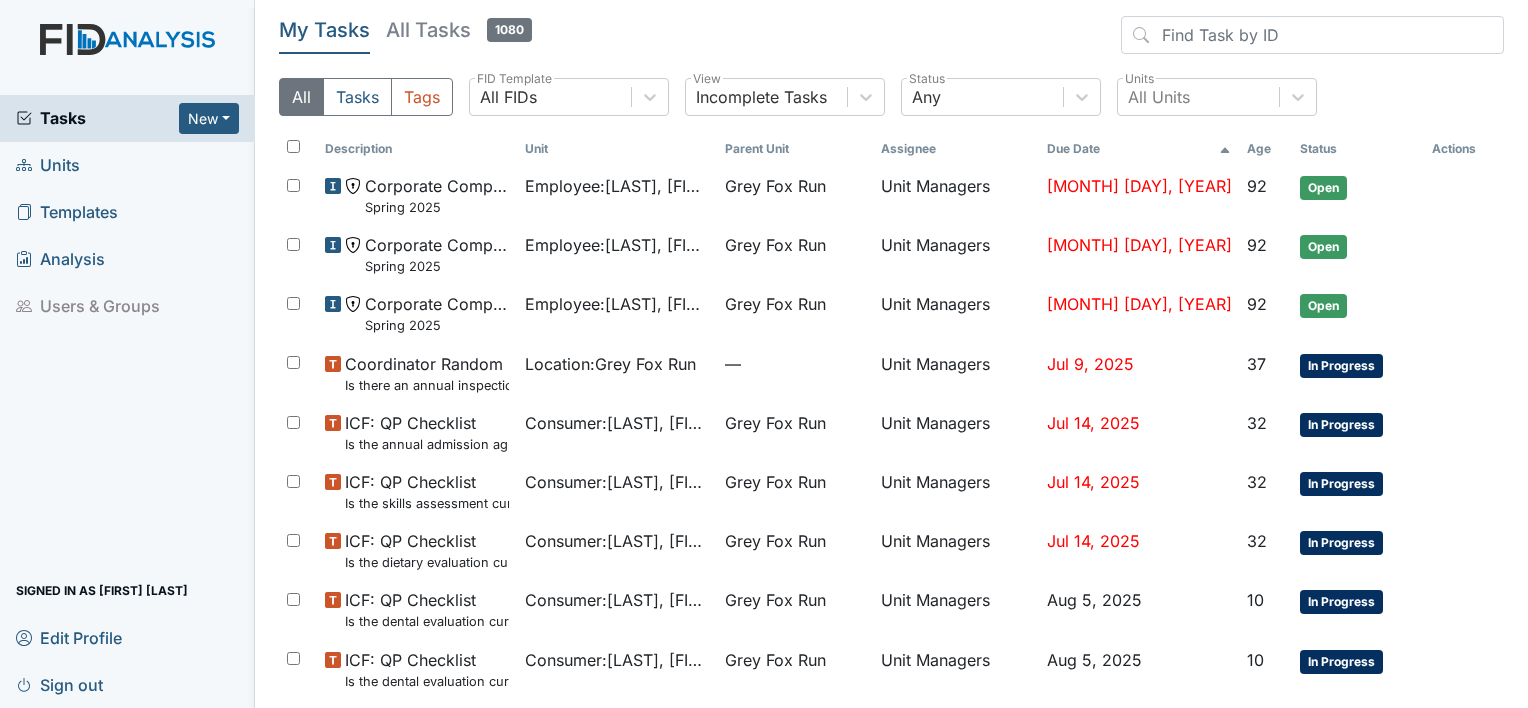 click on "Units" at bounding box center [48, 165] 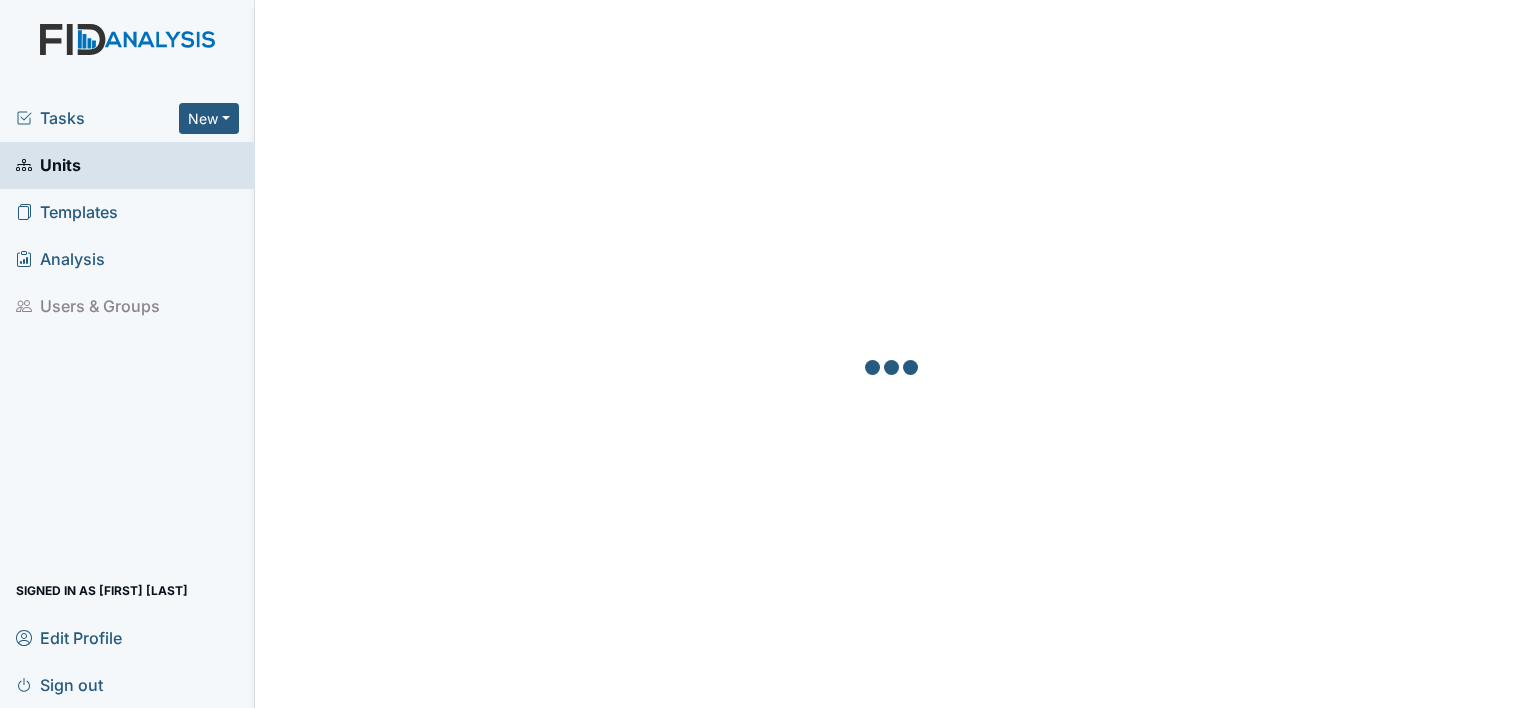 scroll, scrollTop: 0, scrollLeft: 0, axis: both 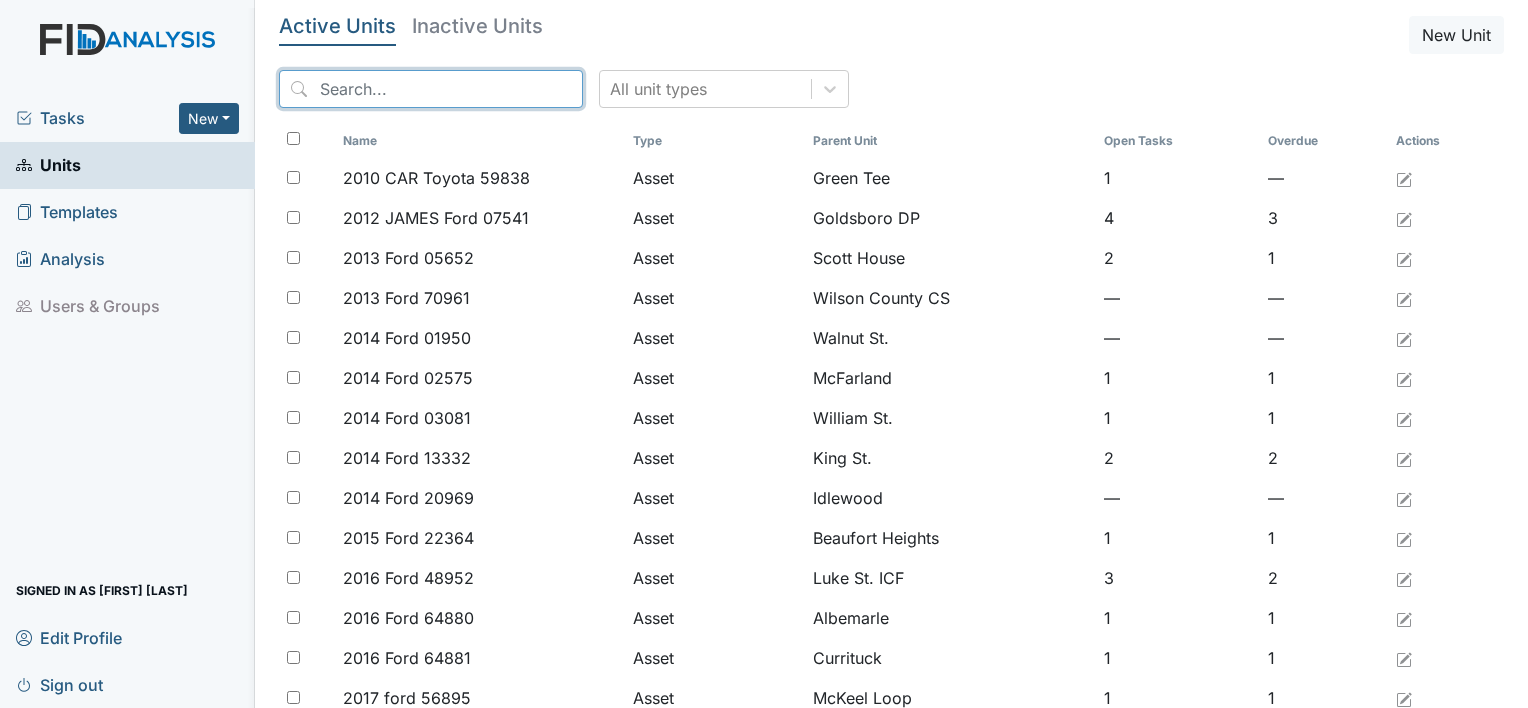 click at bounding box center [431, 89] 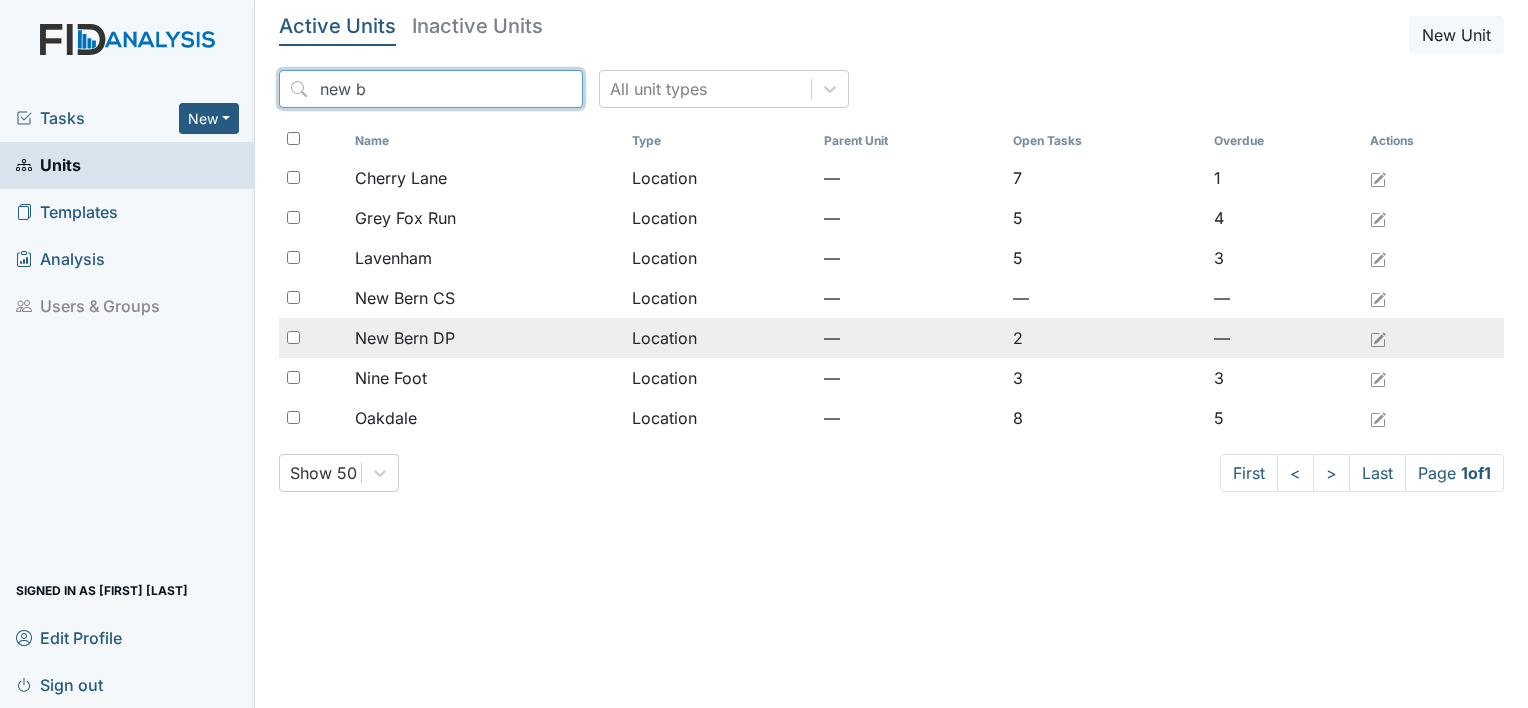 type on "new b" 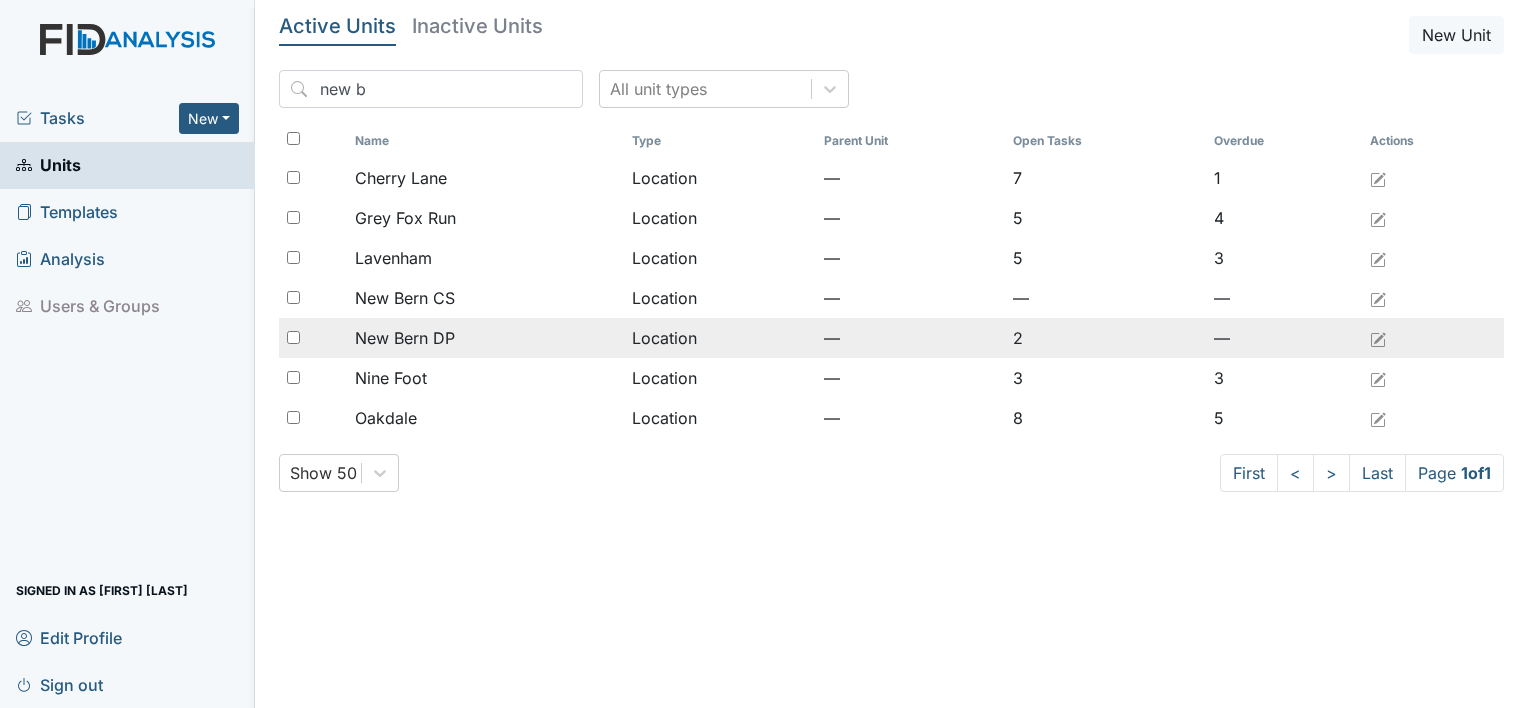 click on "New Bern DP" at bounding box center (405, 338) 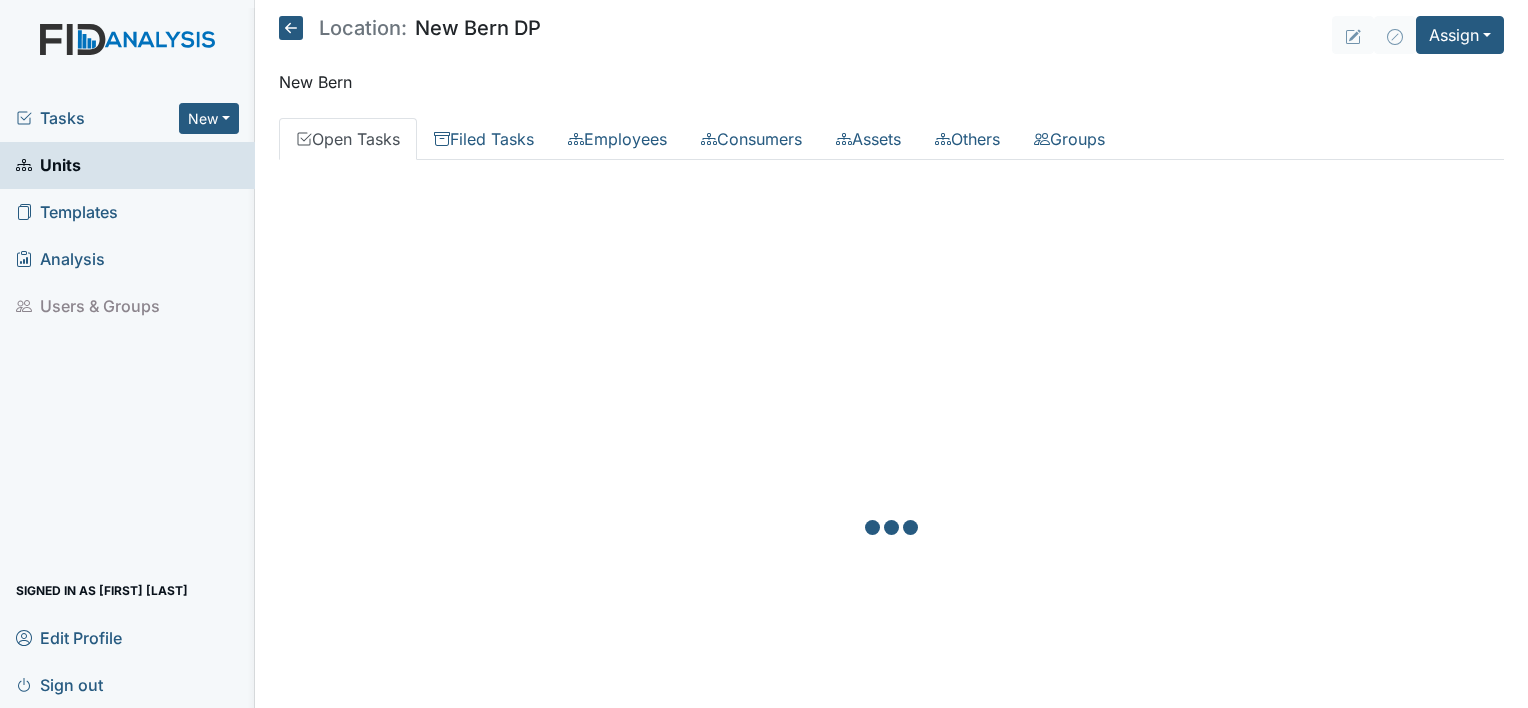 scroll, scrollTop: 0, scrollLeft: 0, axis: both 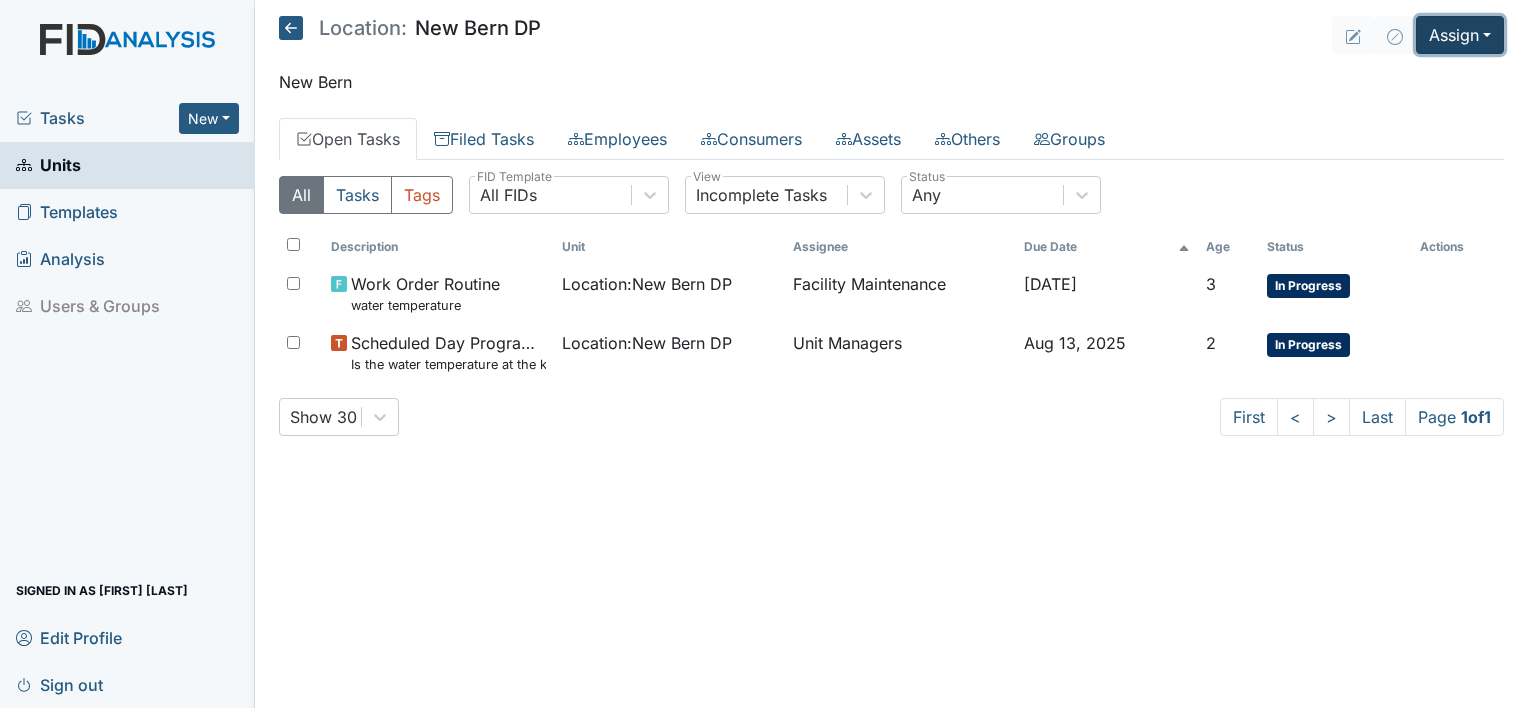 click on "Assign" at bounding box center [1460, 35] 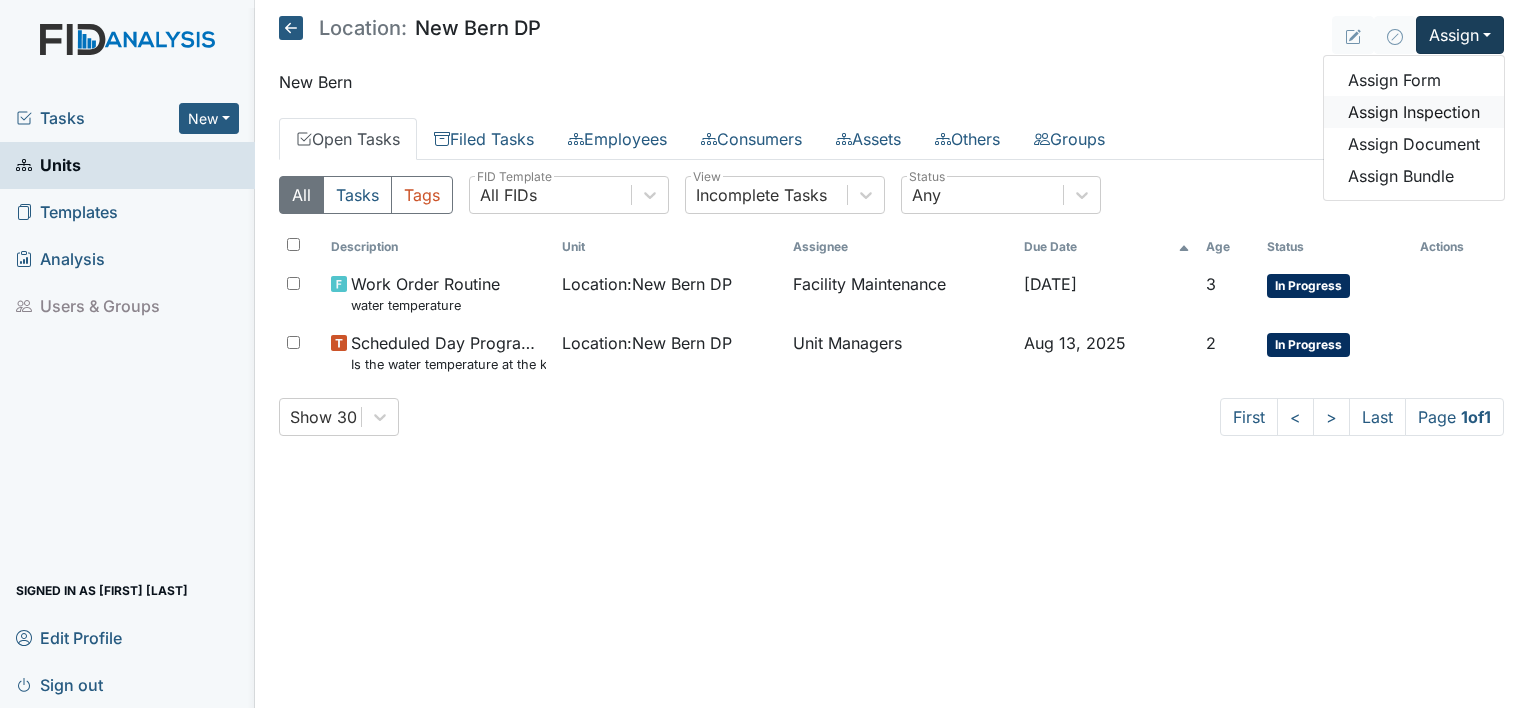 click on "Assign Inspection" at bounding box center [1414, 112] 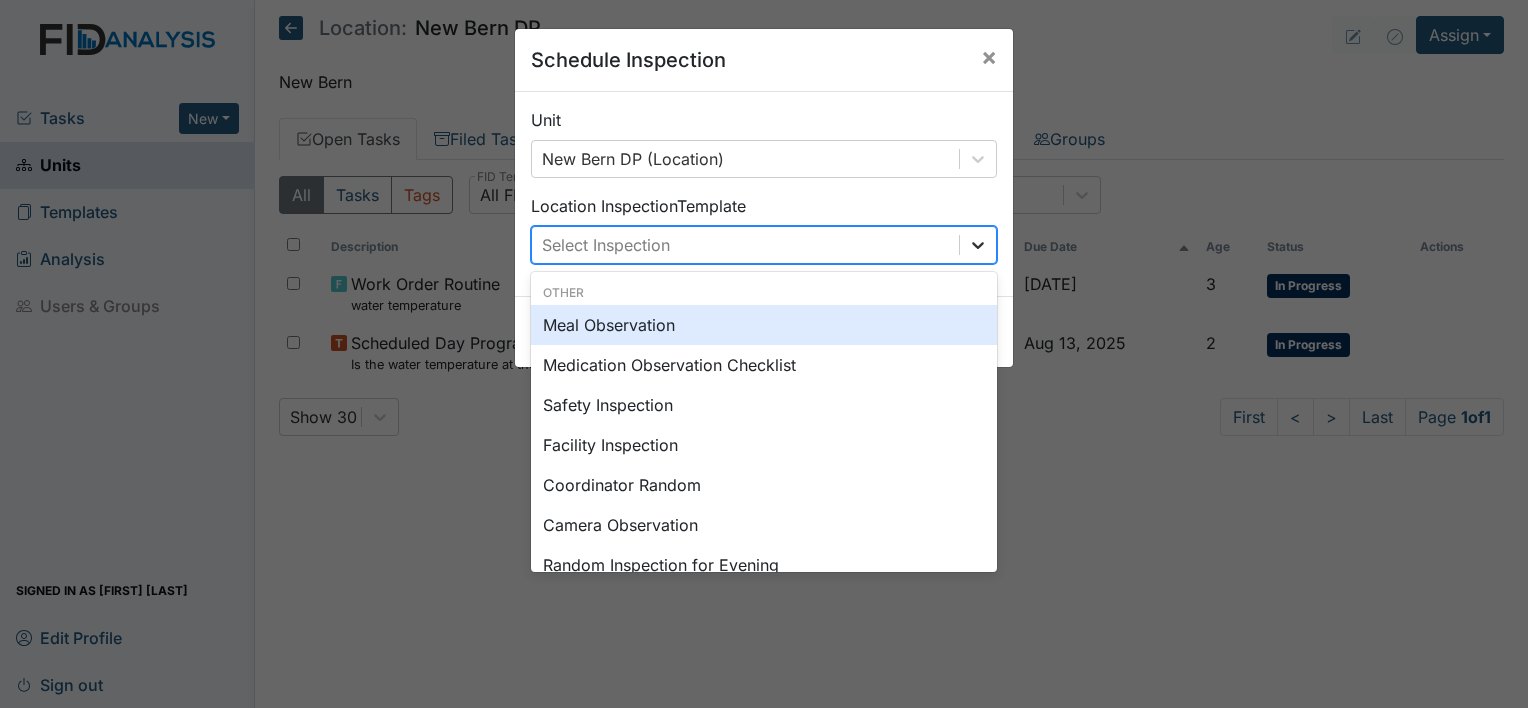 click 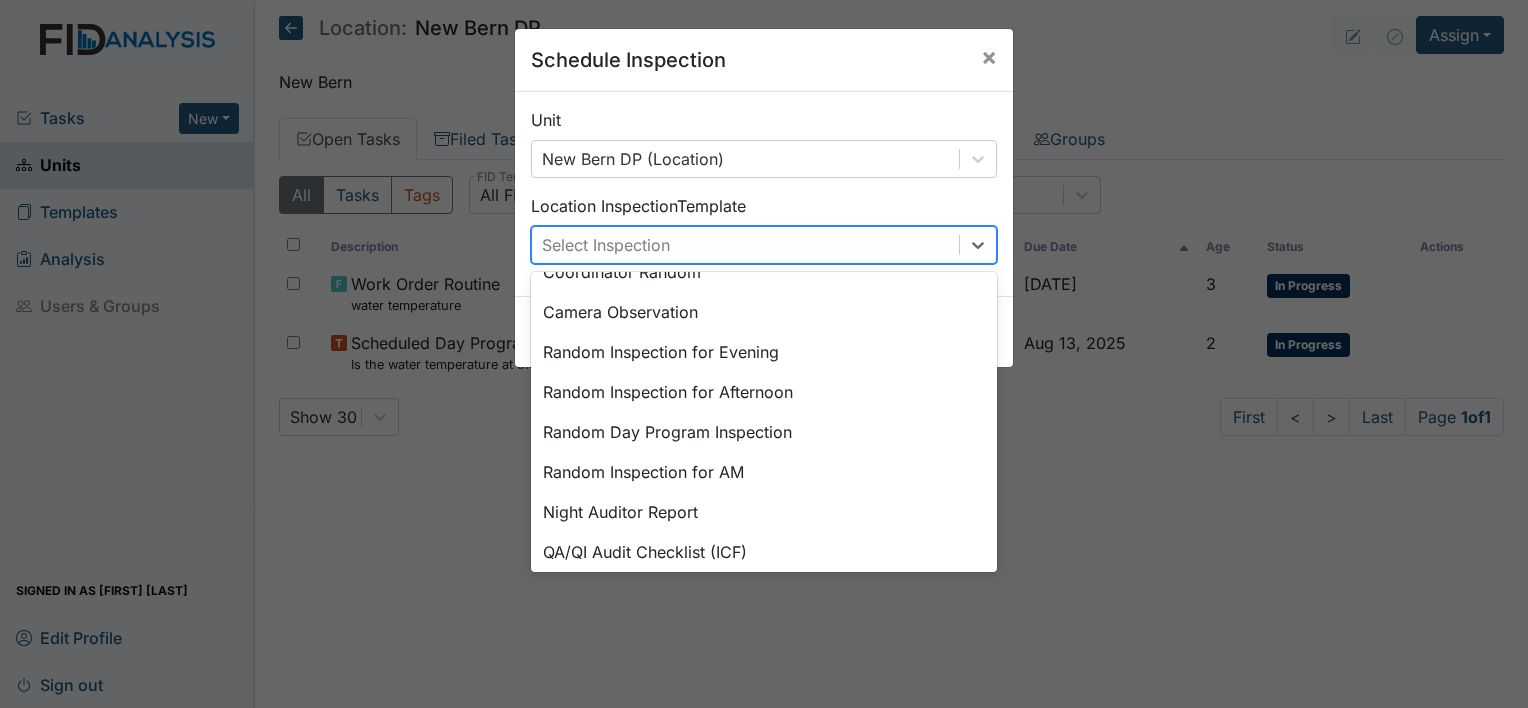 scroll, scrollTop: 344, scrollLeft: 0, axis: vertical 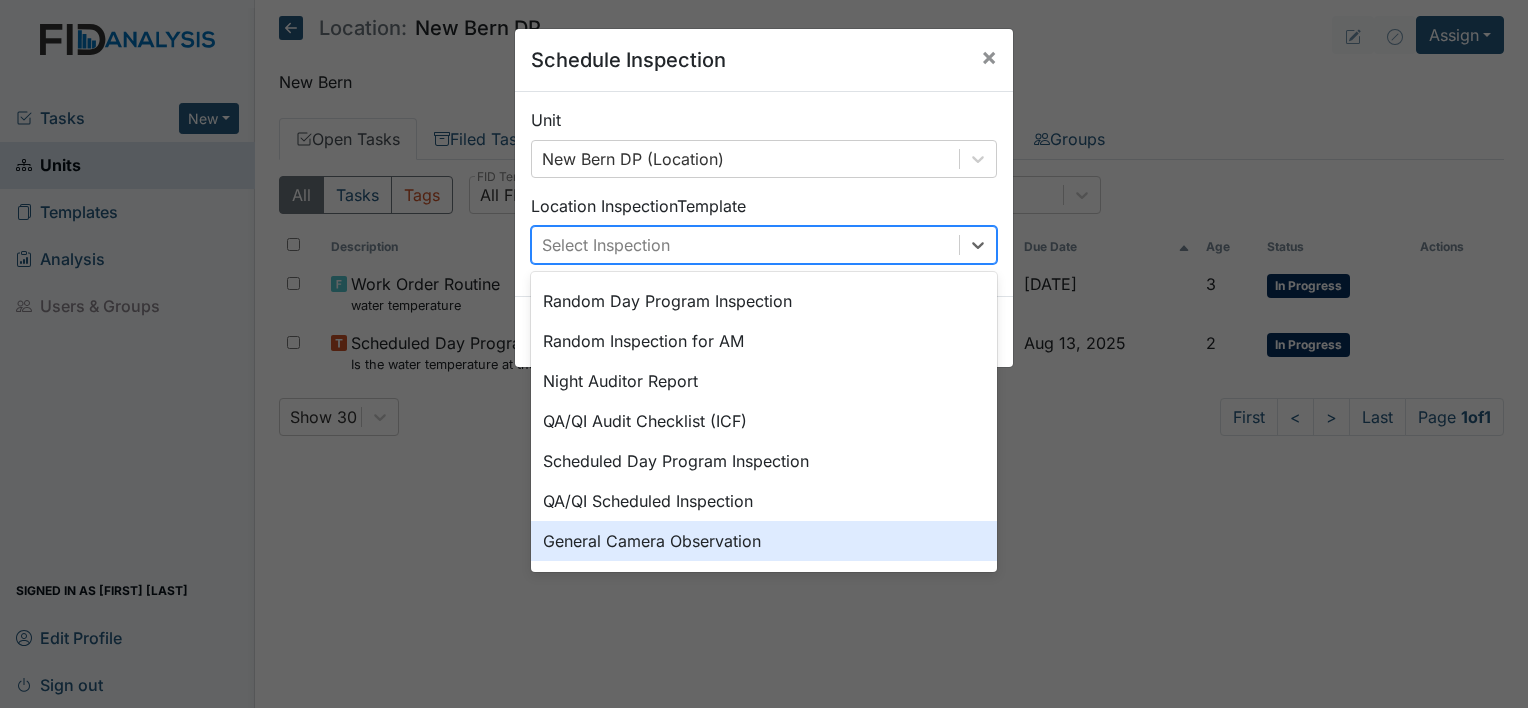 click on "General Camera Observation" at bounding box center [764, 541] 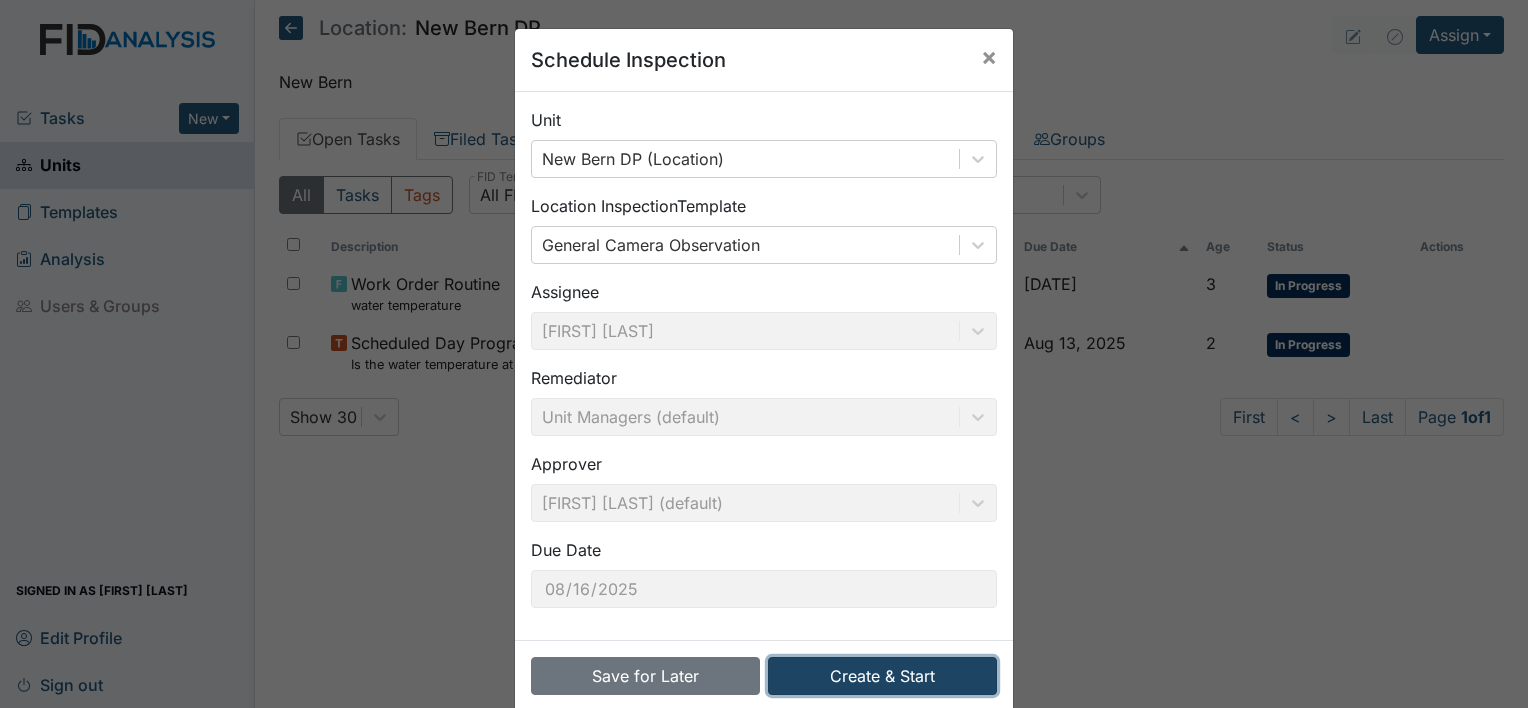 click on "Create & Start" at bounding box center (882, 676) 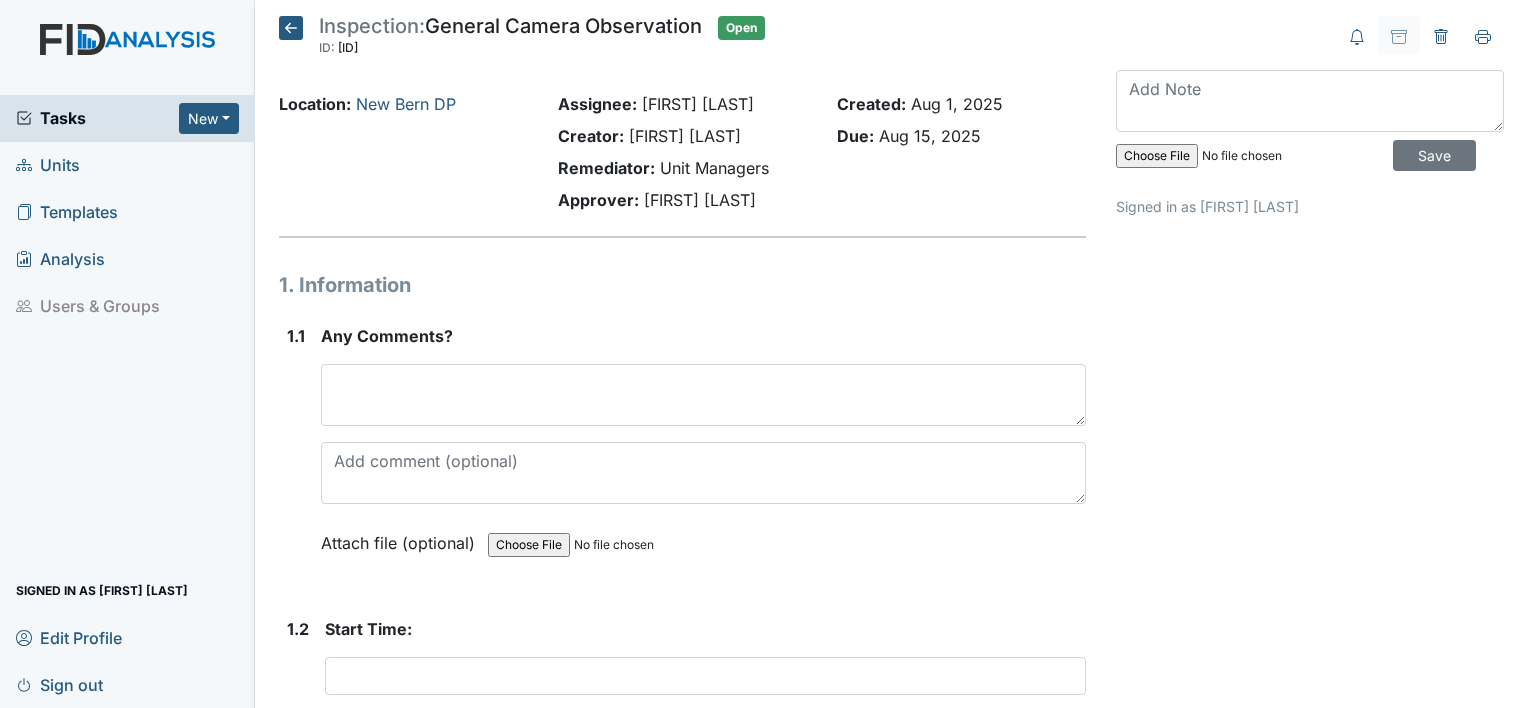 scroll, scrollTop: 0, scrollLeft: 0, axis: both 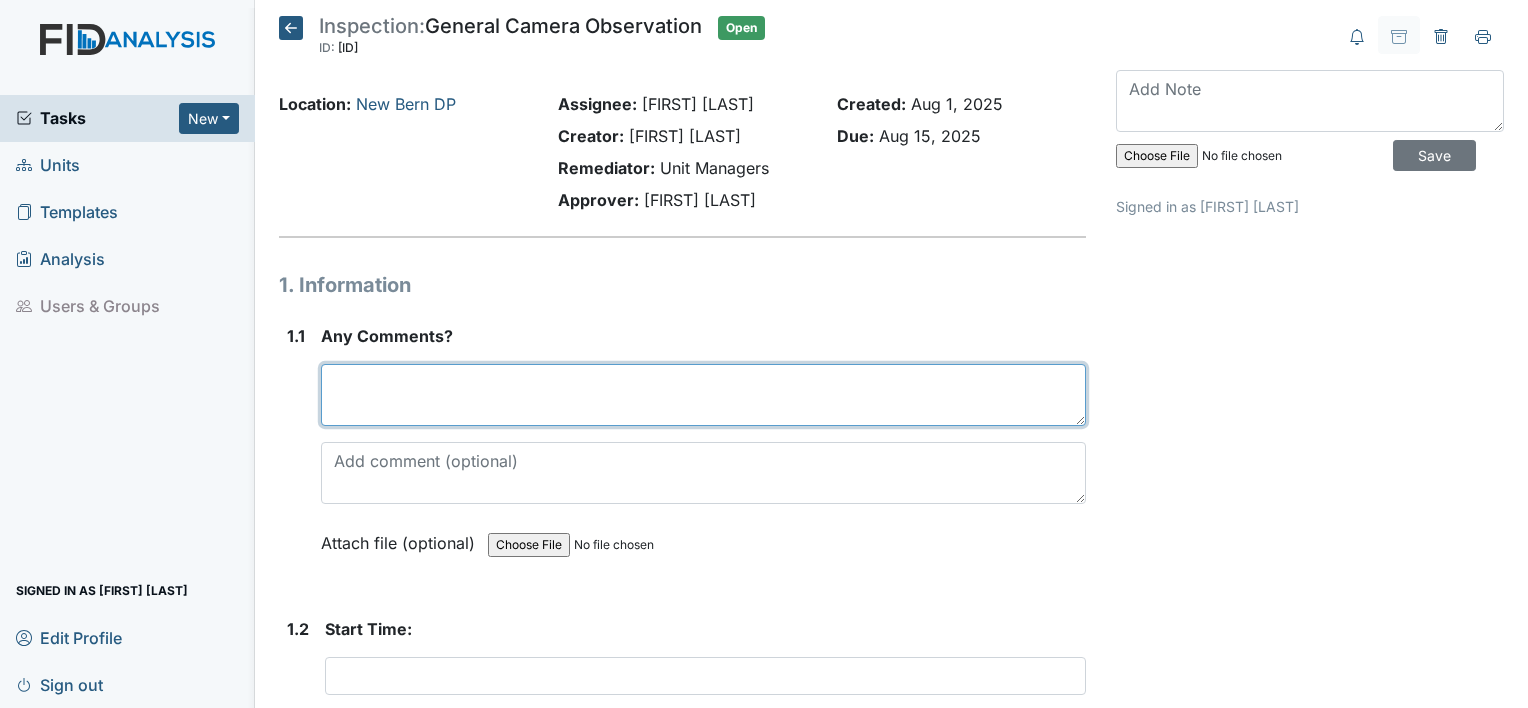 click at bounding box center [703, 395] 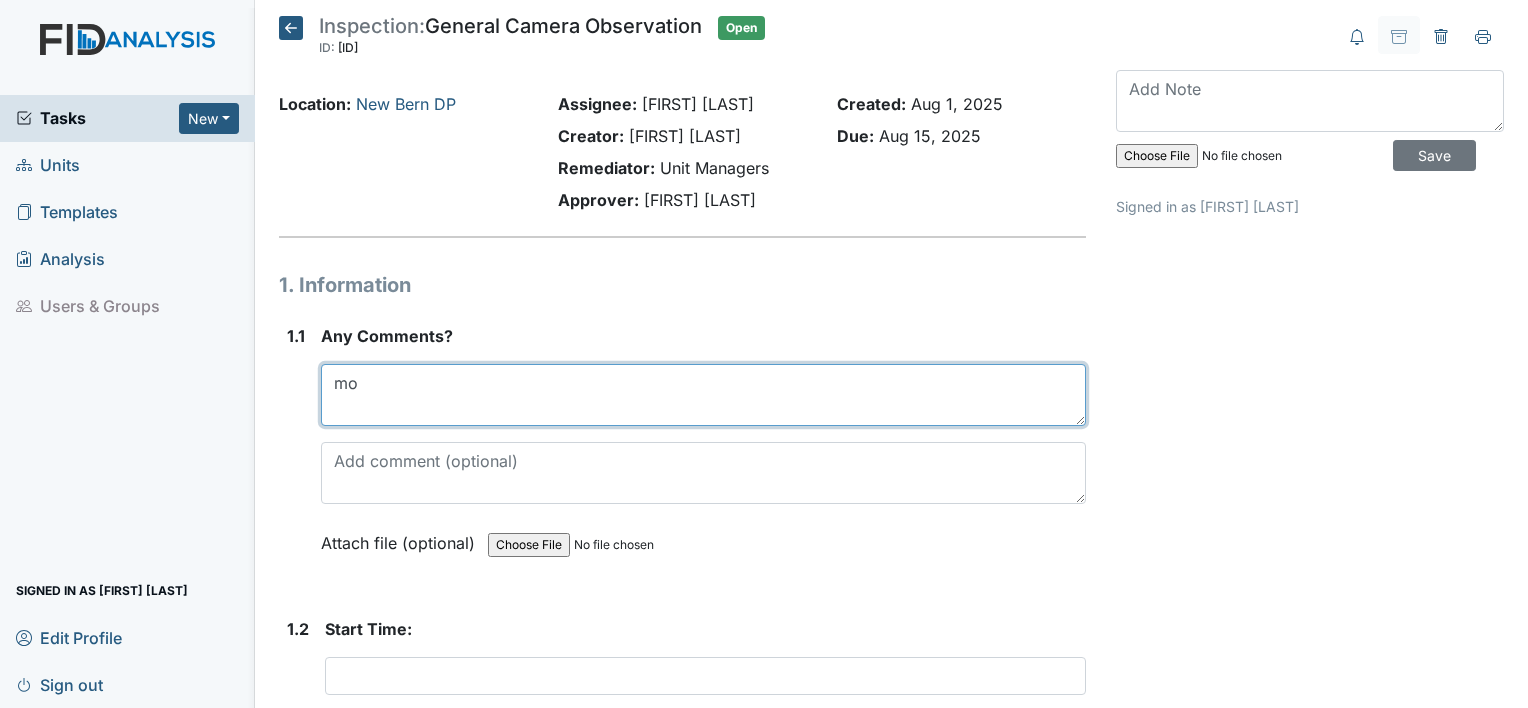 type on "m" 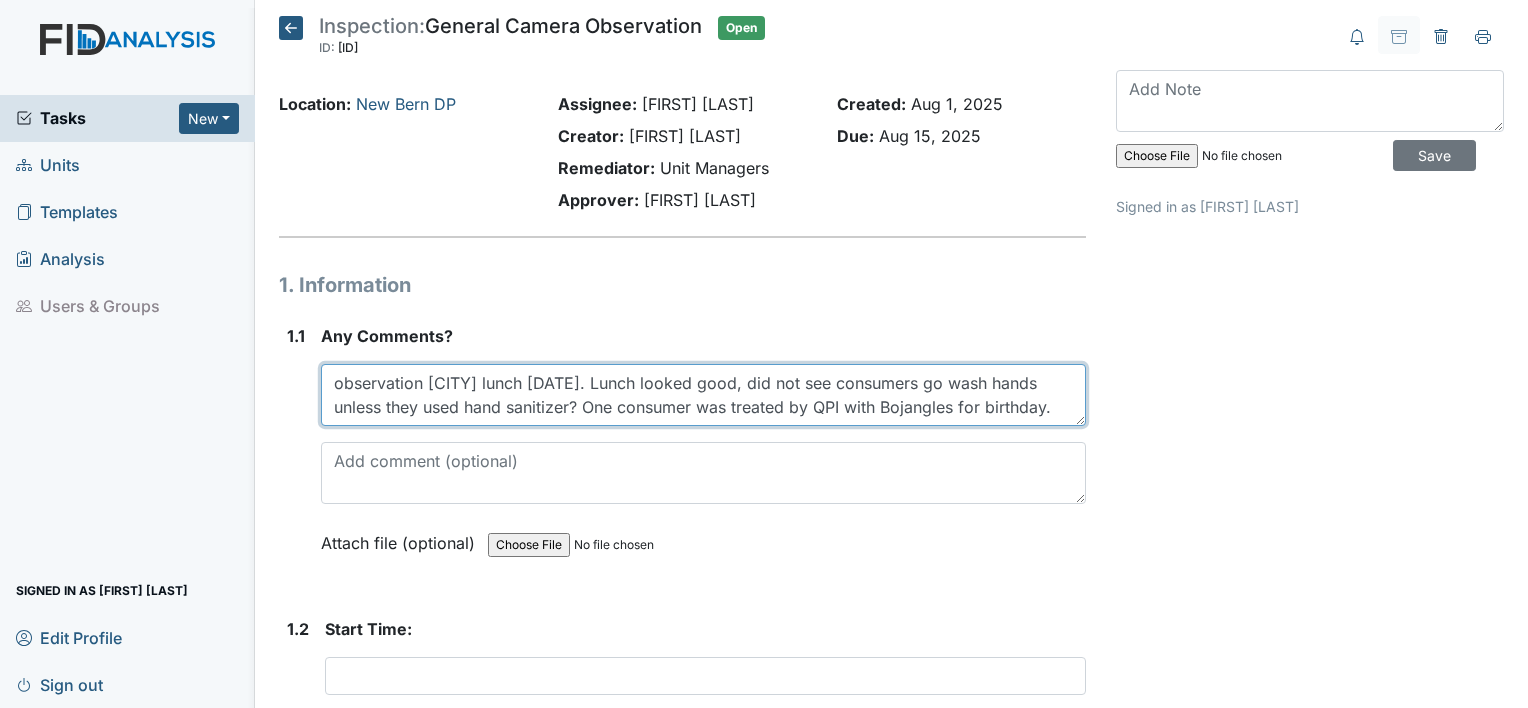 type on "observation [CITY] lunch [DATE]. Lunch looked good, did not see consumers go wash hands unless they used hand sanitizer? One consumer was treated by QPI with Bojangles for birthday." 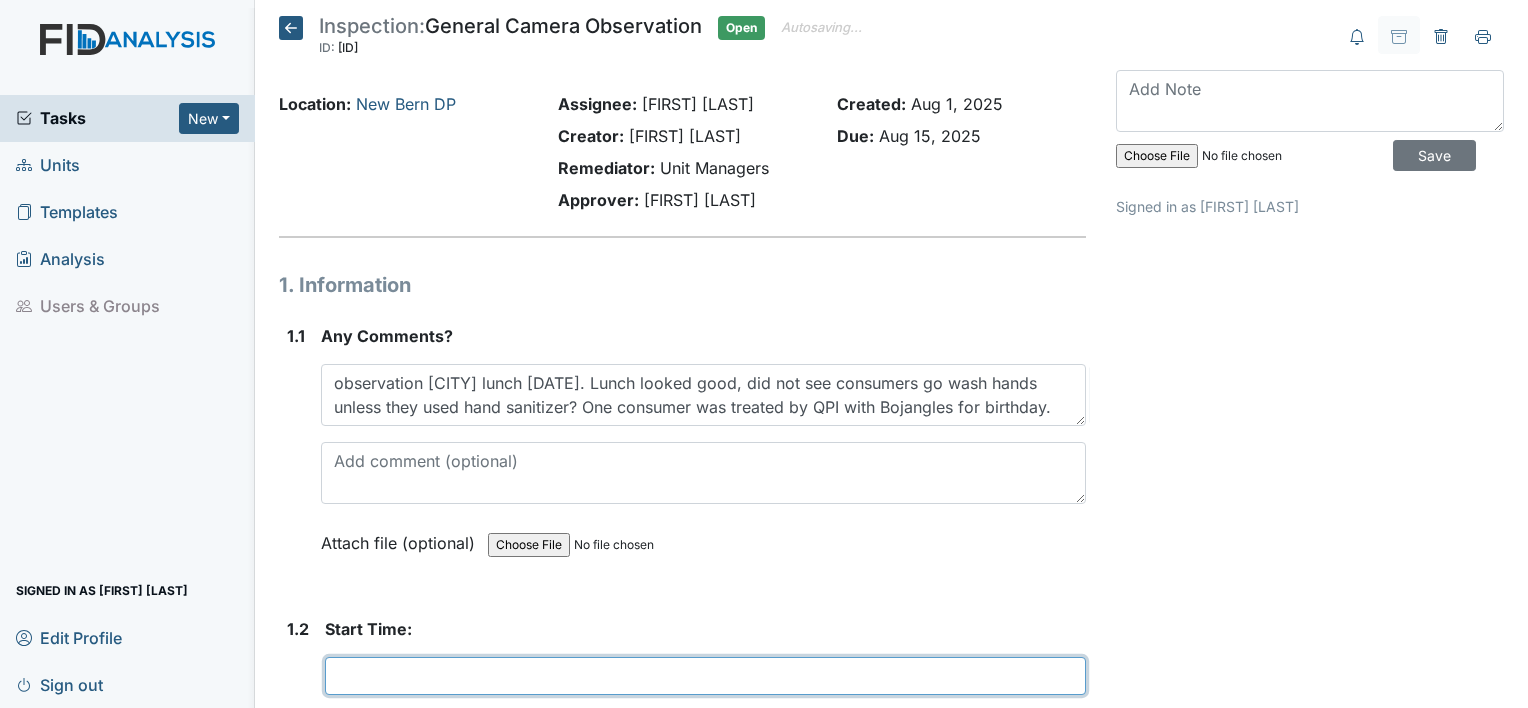 click at bounding box center [705, 676] 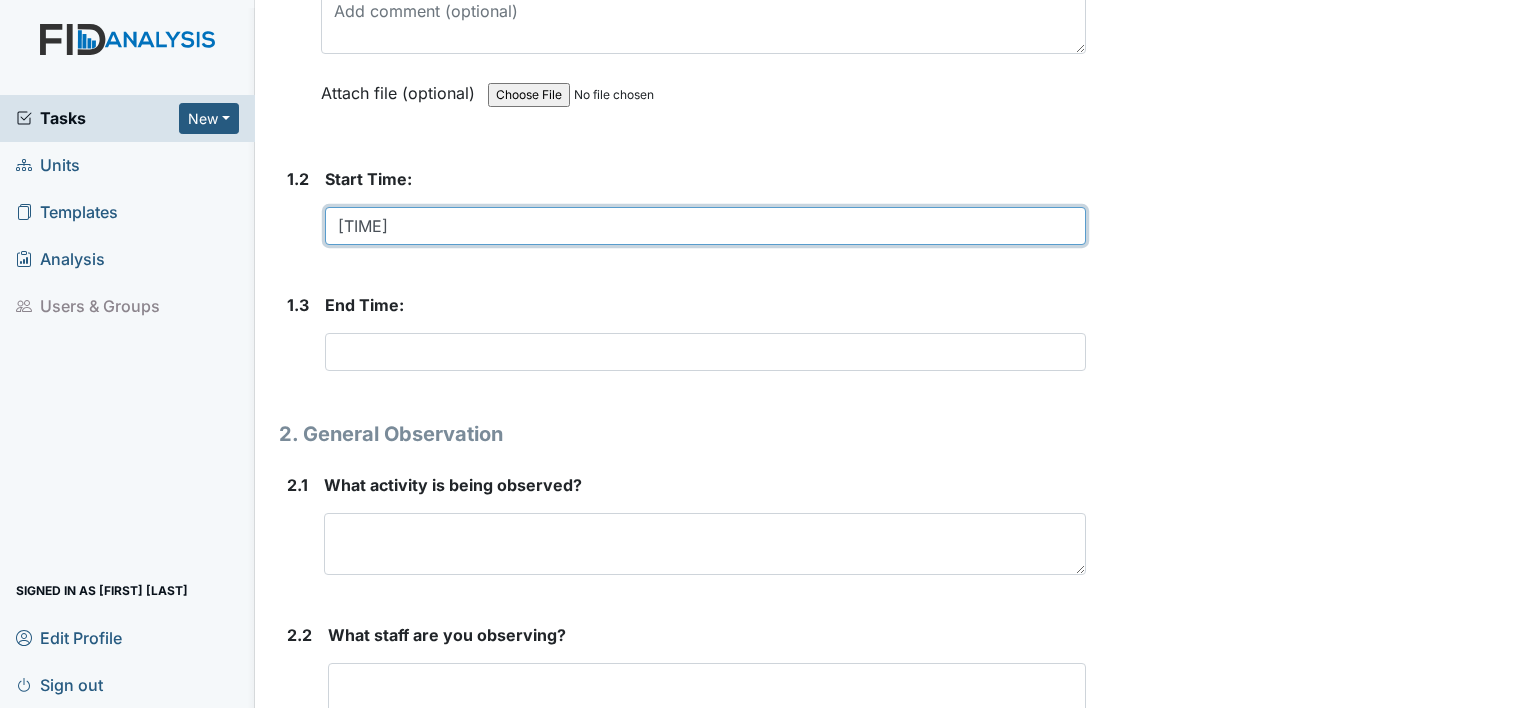 scroll, scrollTop: 452, scrollLeft: 0, axis: vertical 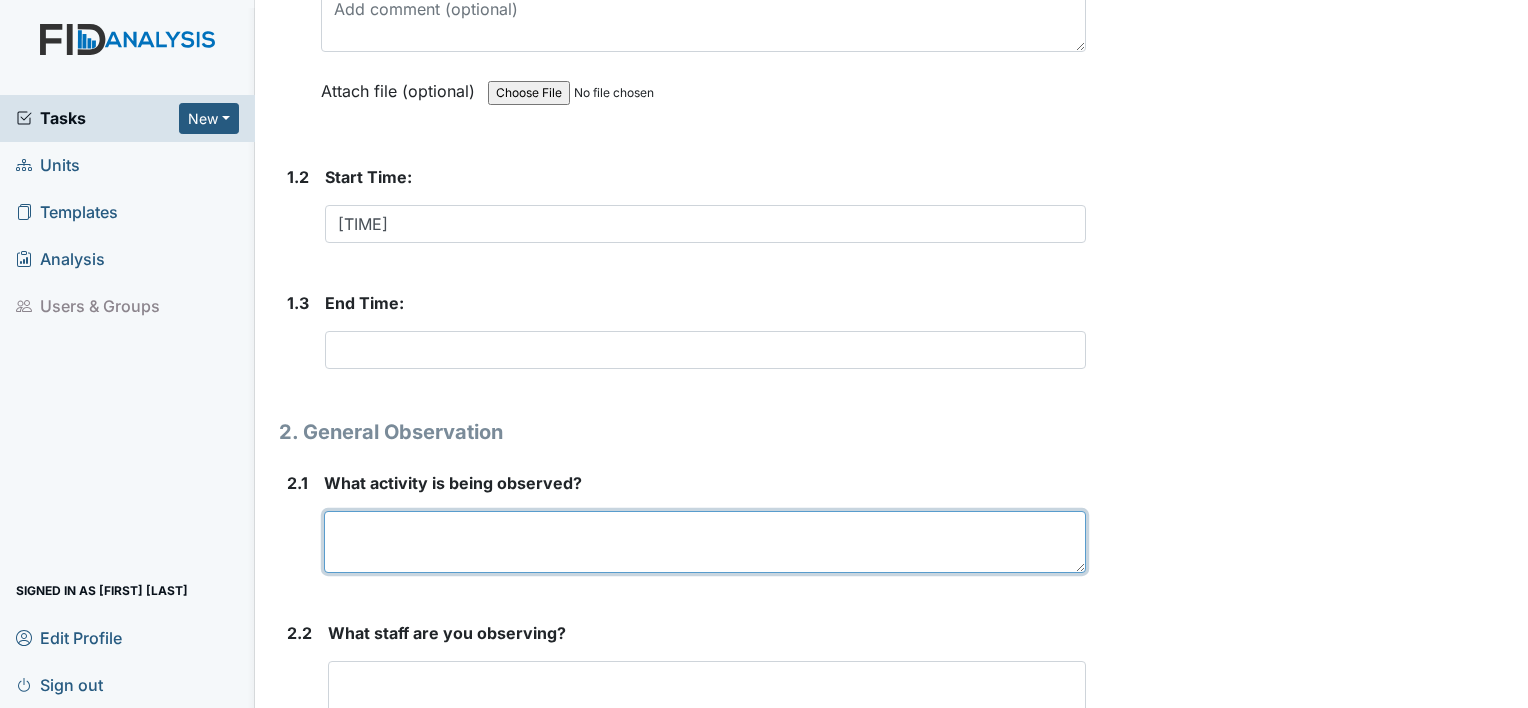 click at bounding box center [705, 542] 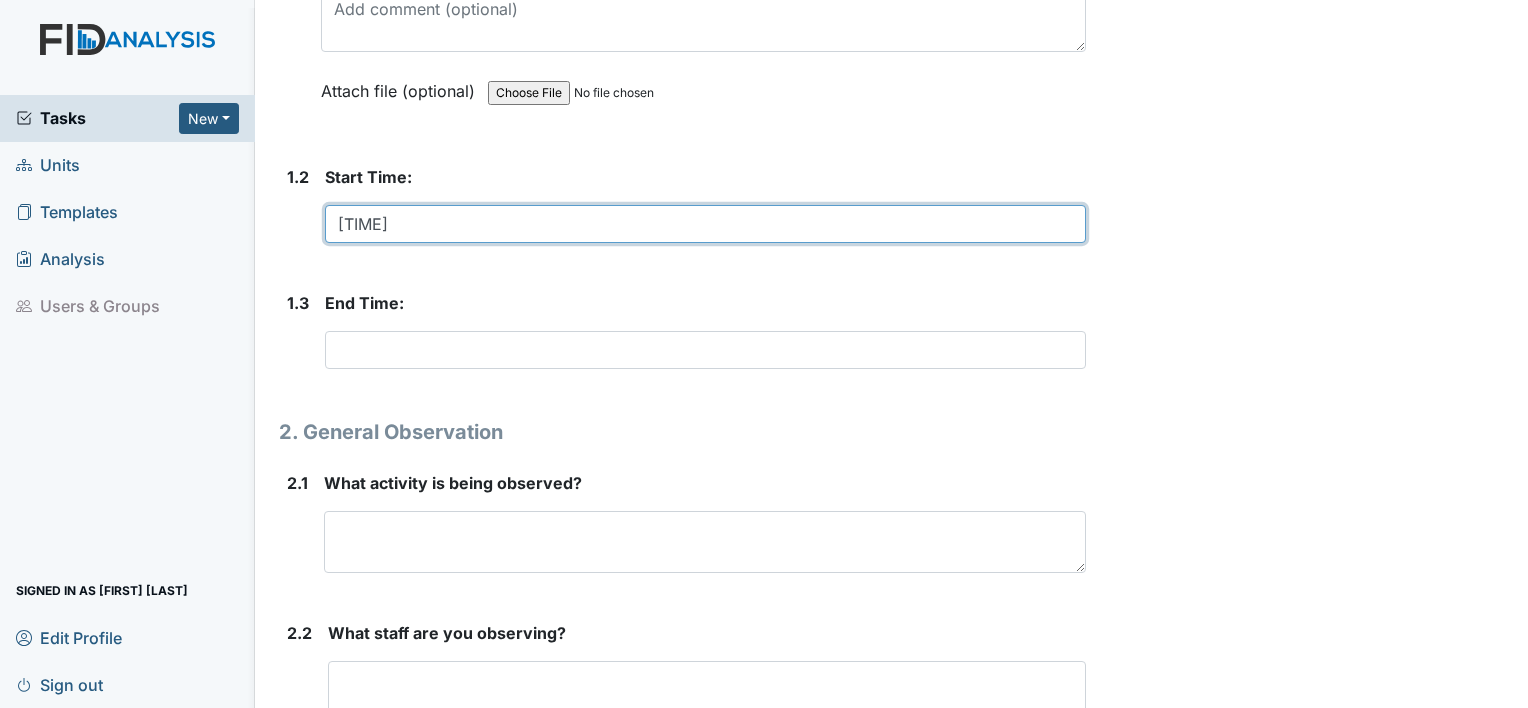 click on "[TIME]" at bounding box center [705, 224] 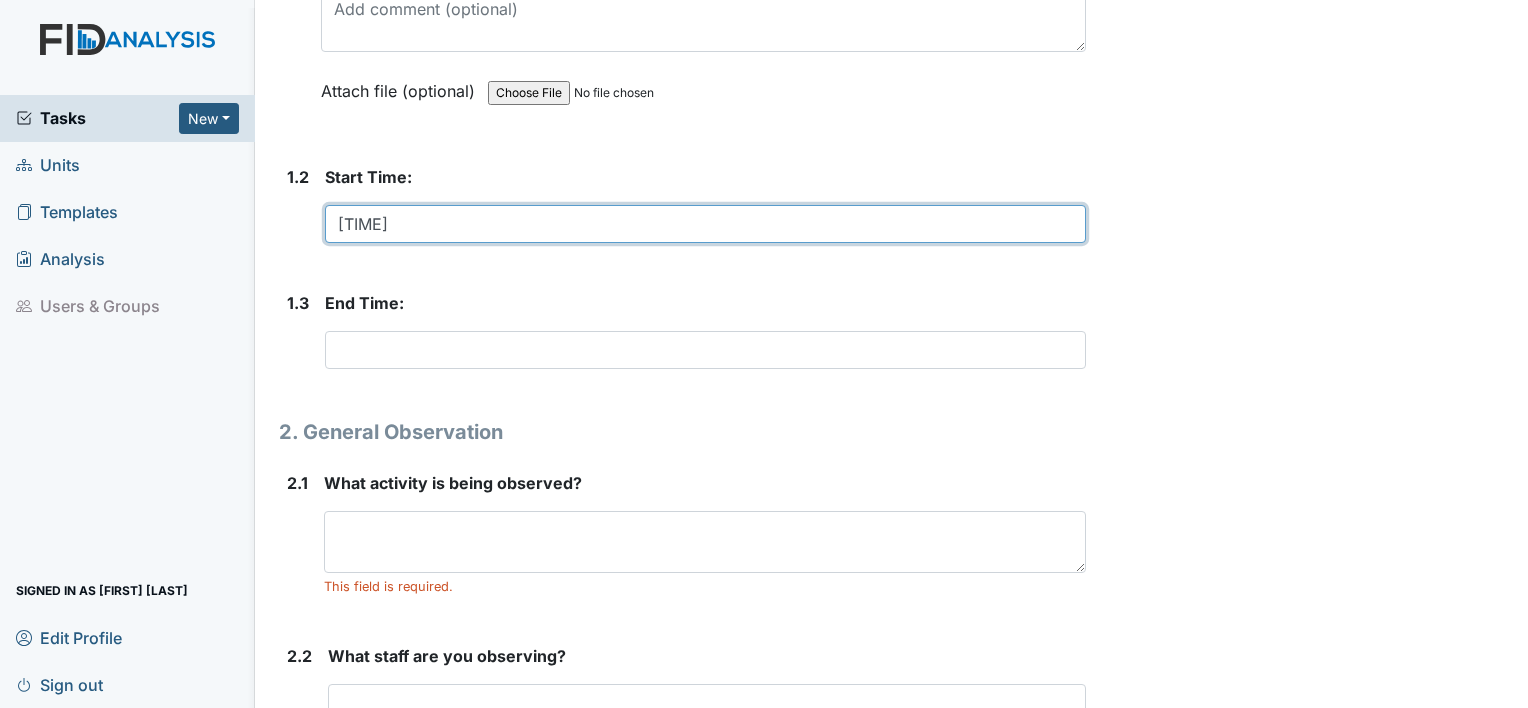 type on "[TIME]" 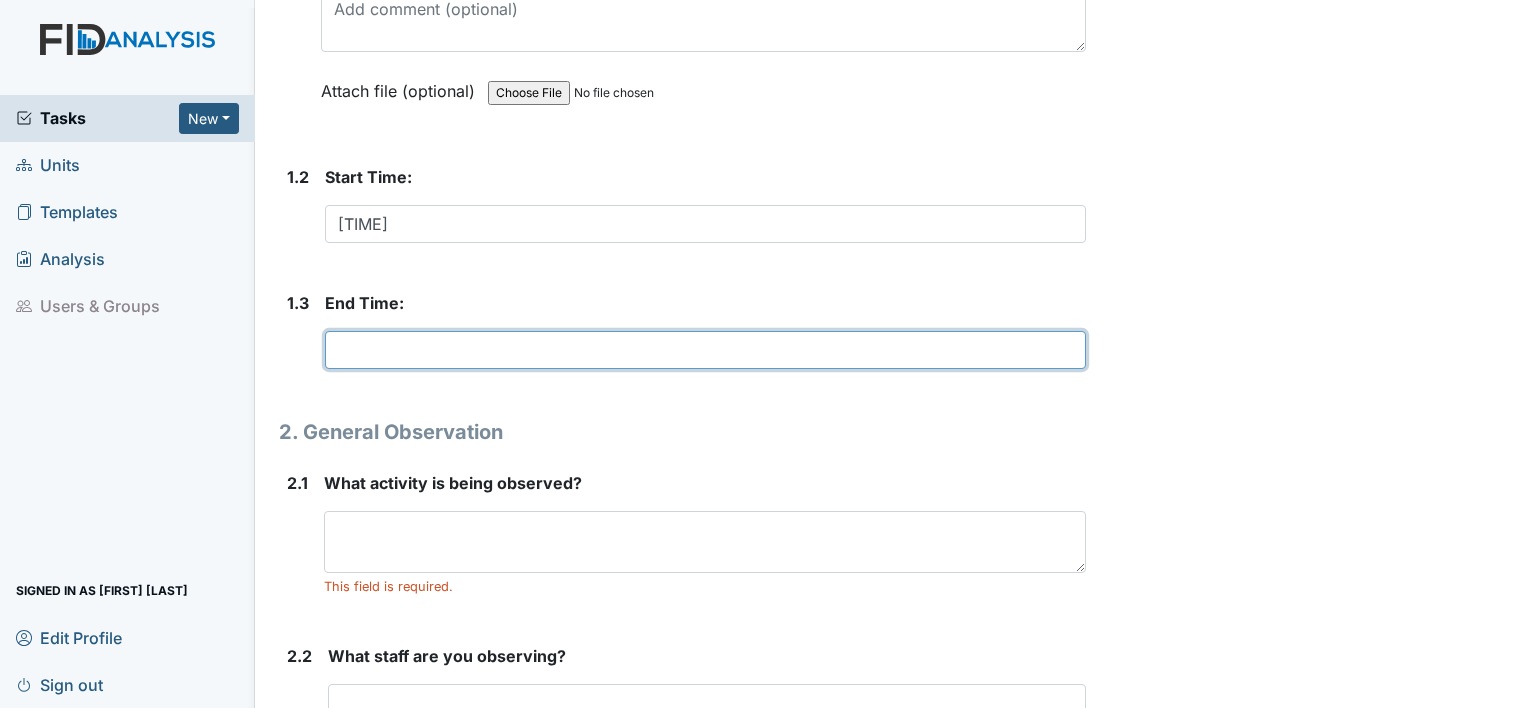 click at bounding box center [705, 350] 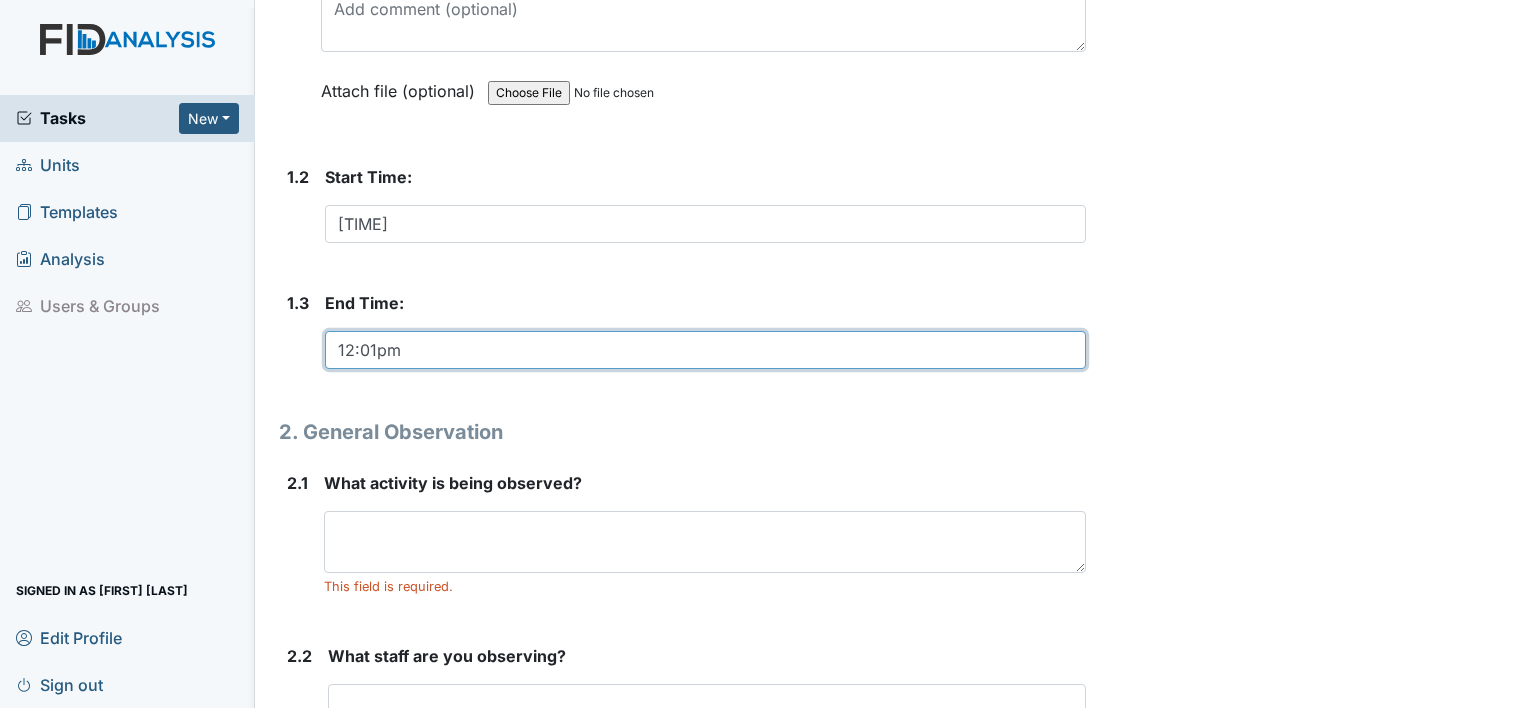 type on "12:01pm" 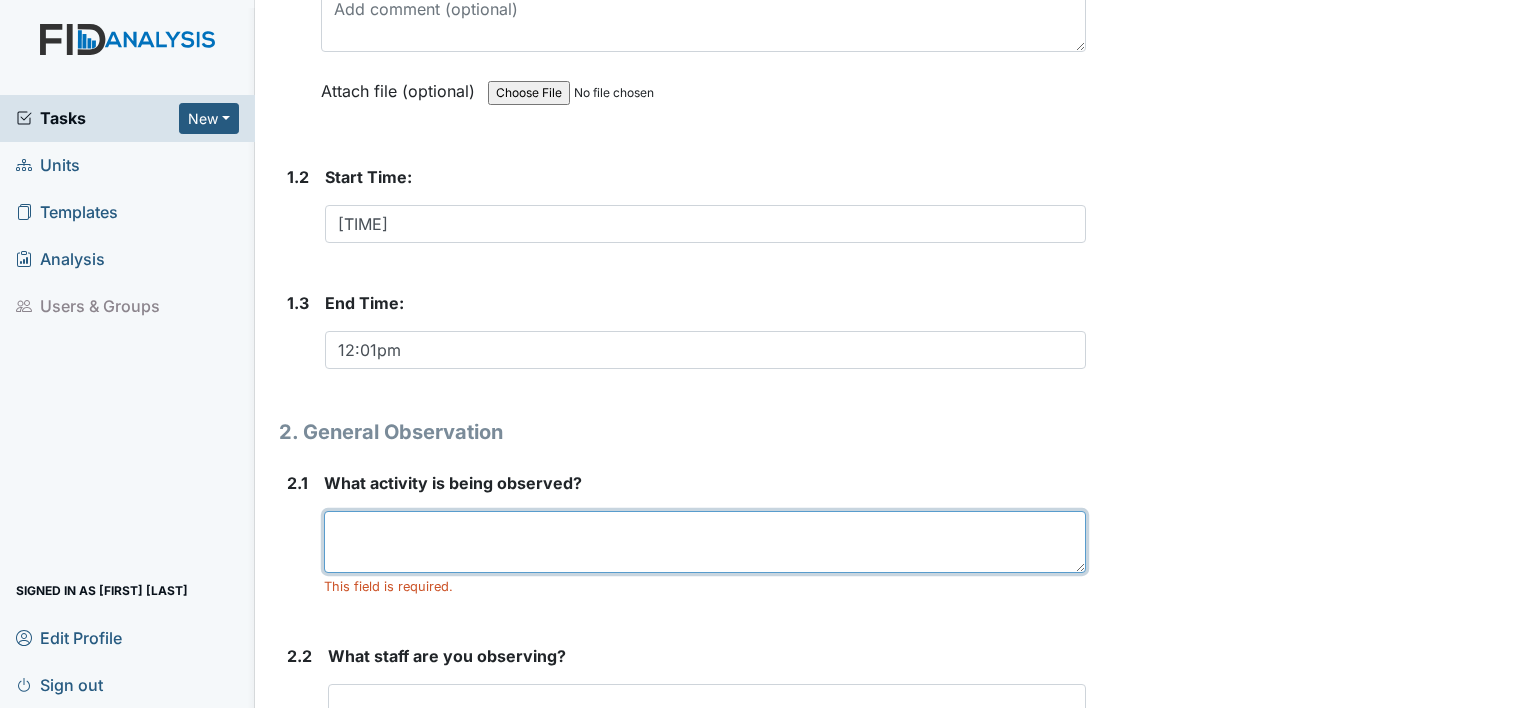 click at bounding box center (705, 542) 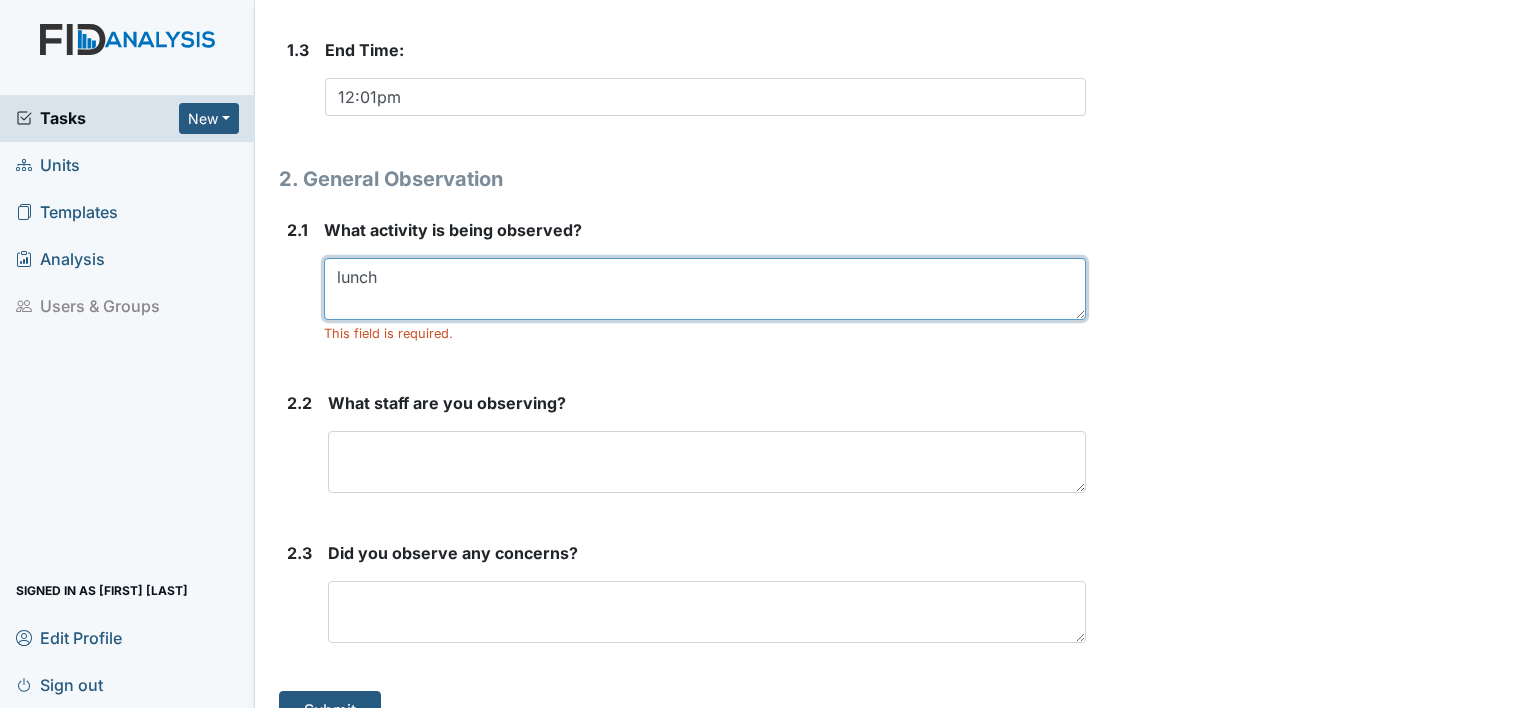 scroll, scrollTop: 731, scrollLeft: 0, axis: vertical 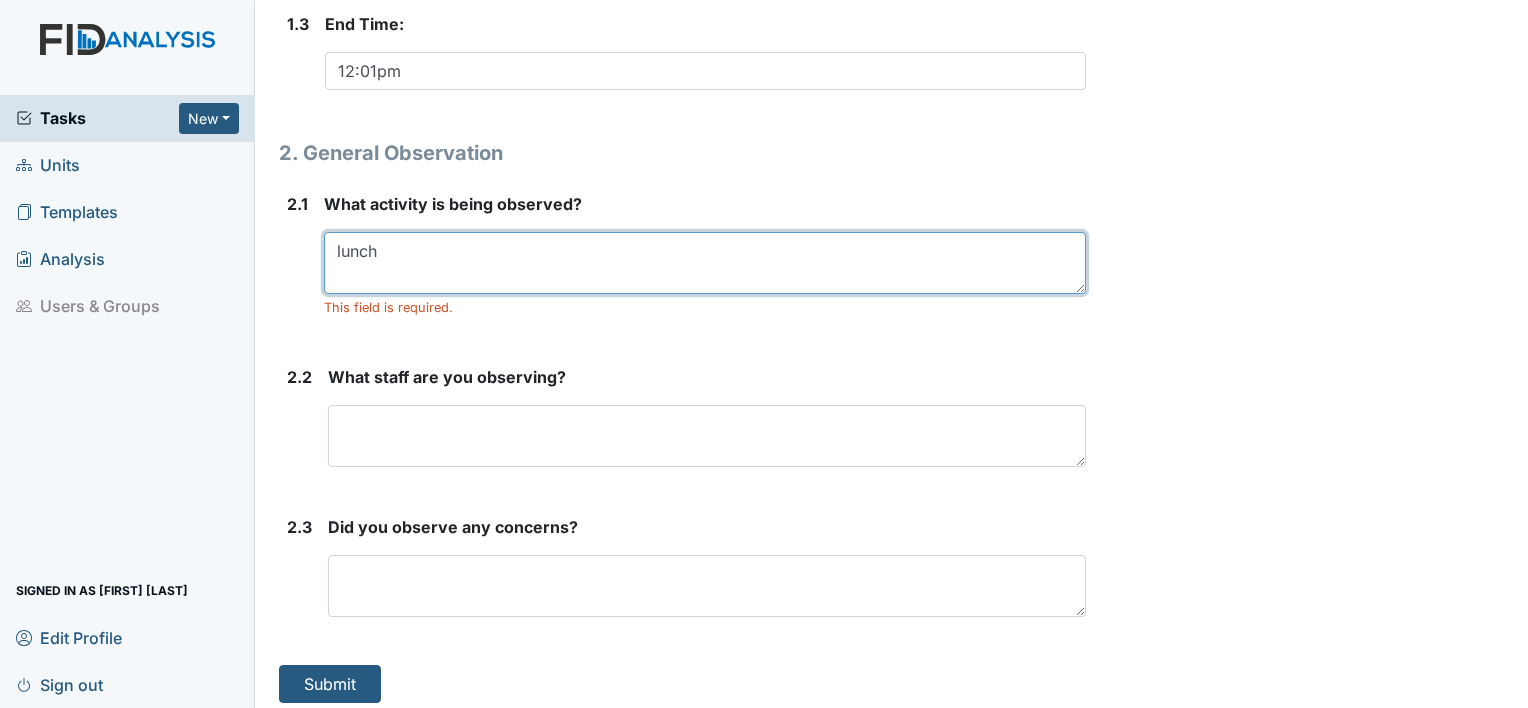 type on "lunch" 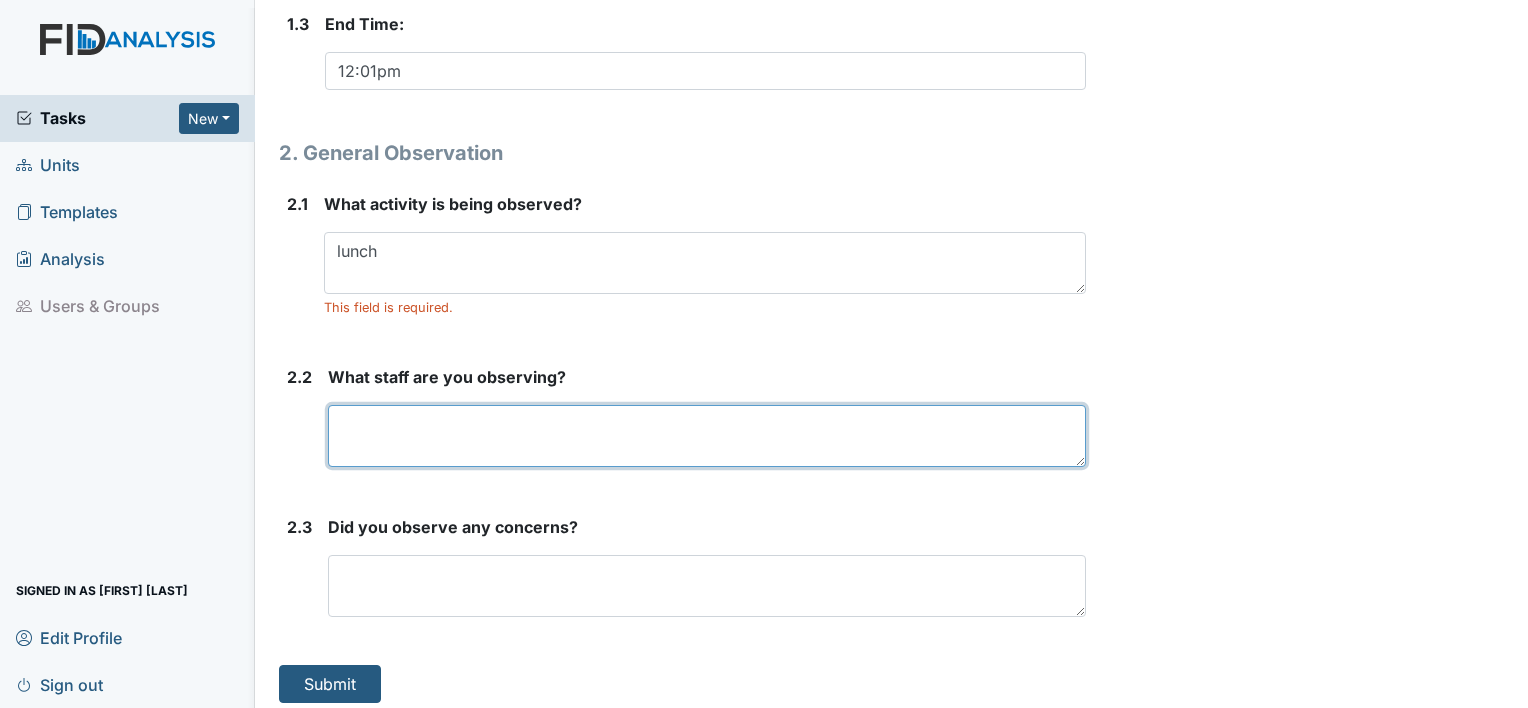 click at bounding box center [707, 436] 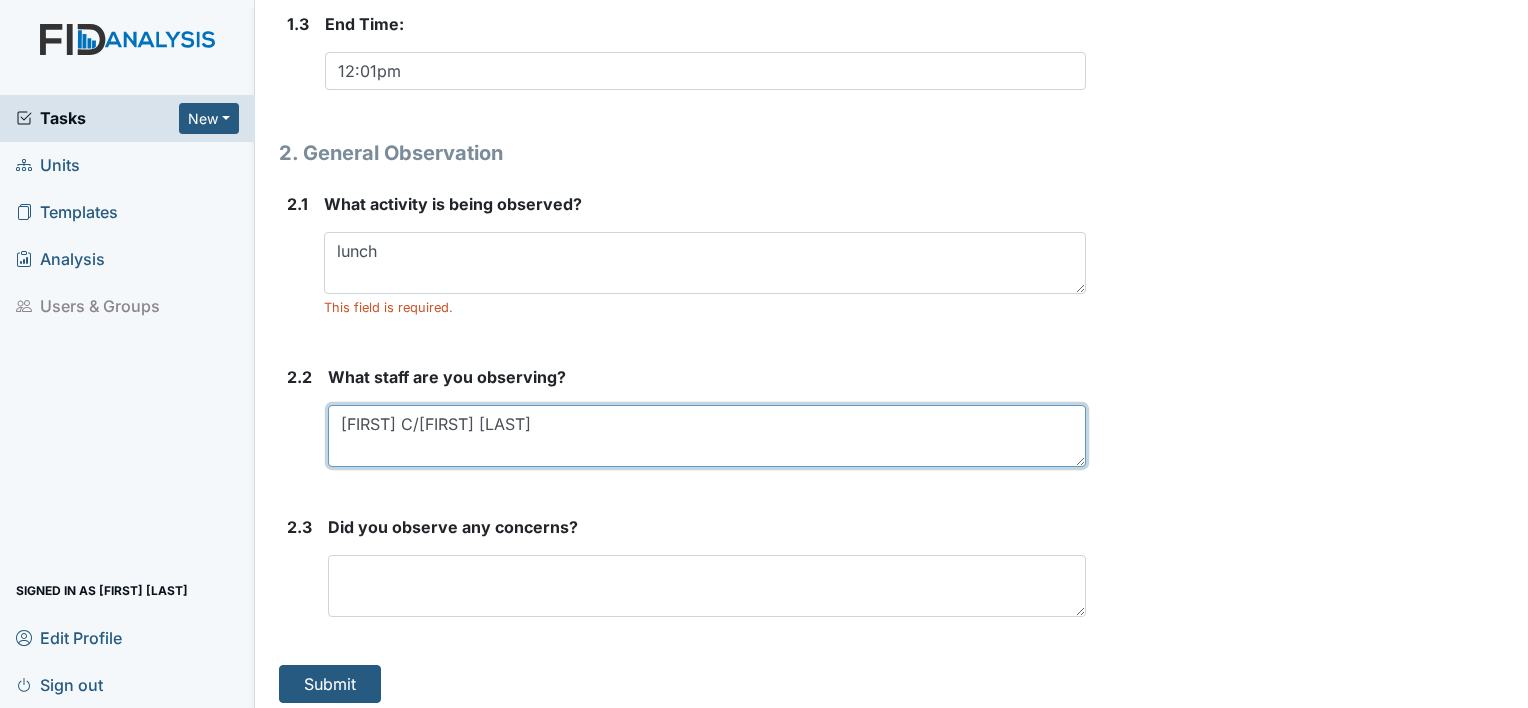 type on "[FIRST] C/[FIRST] [LAST]" 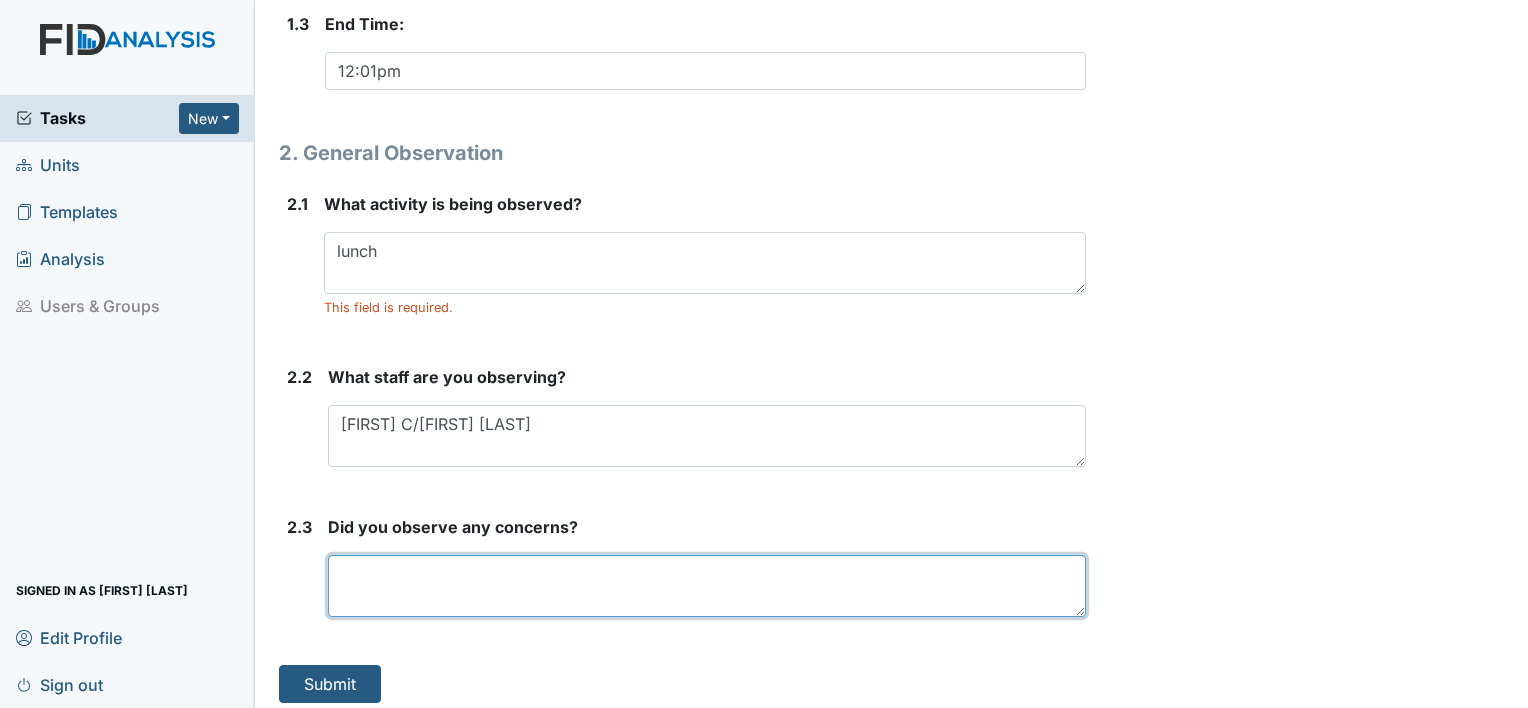 click at bounding box center [707, 586] 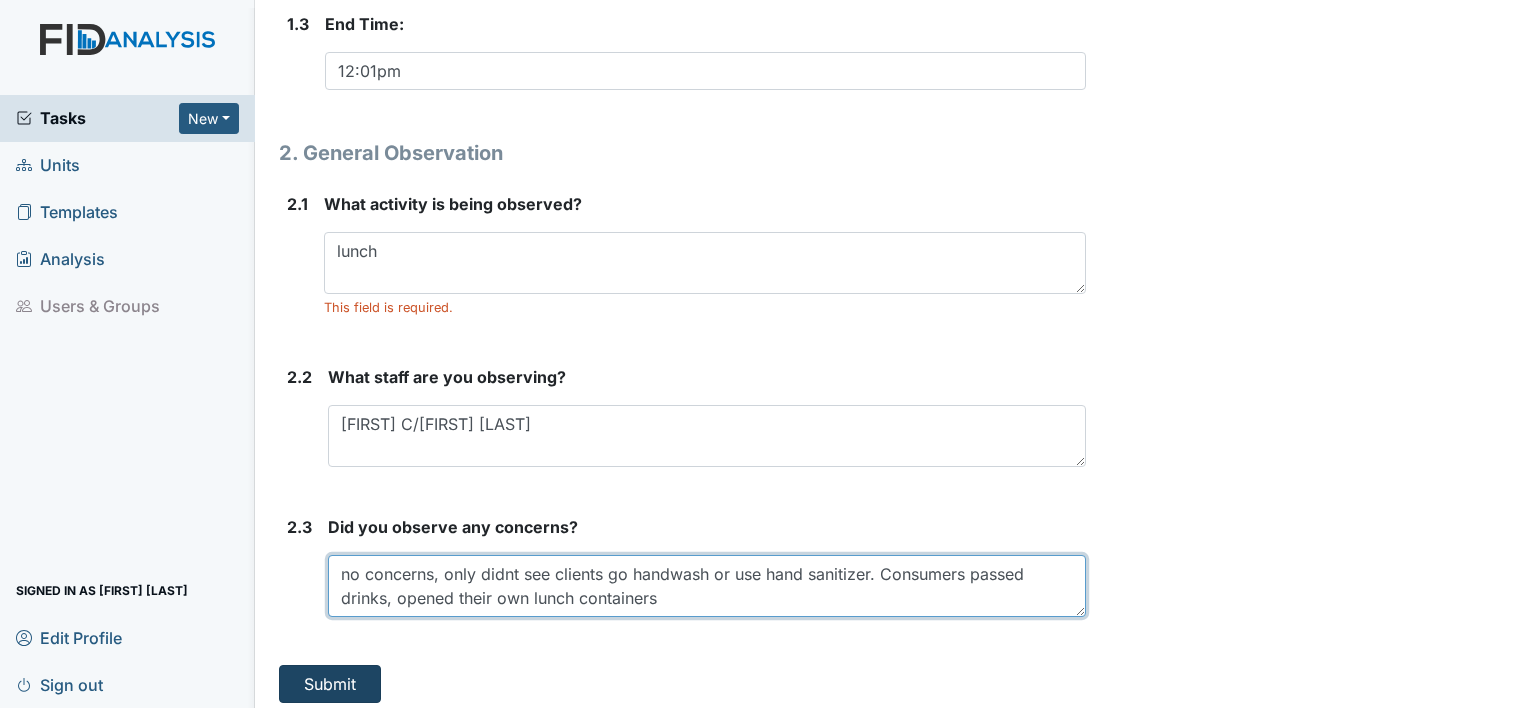 type on "no concerns, only didnt see clients go handwash or use hand sanitizer. Consumers passed drinks, opened their own lunch containers" 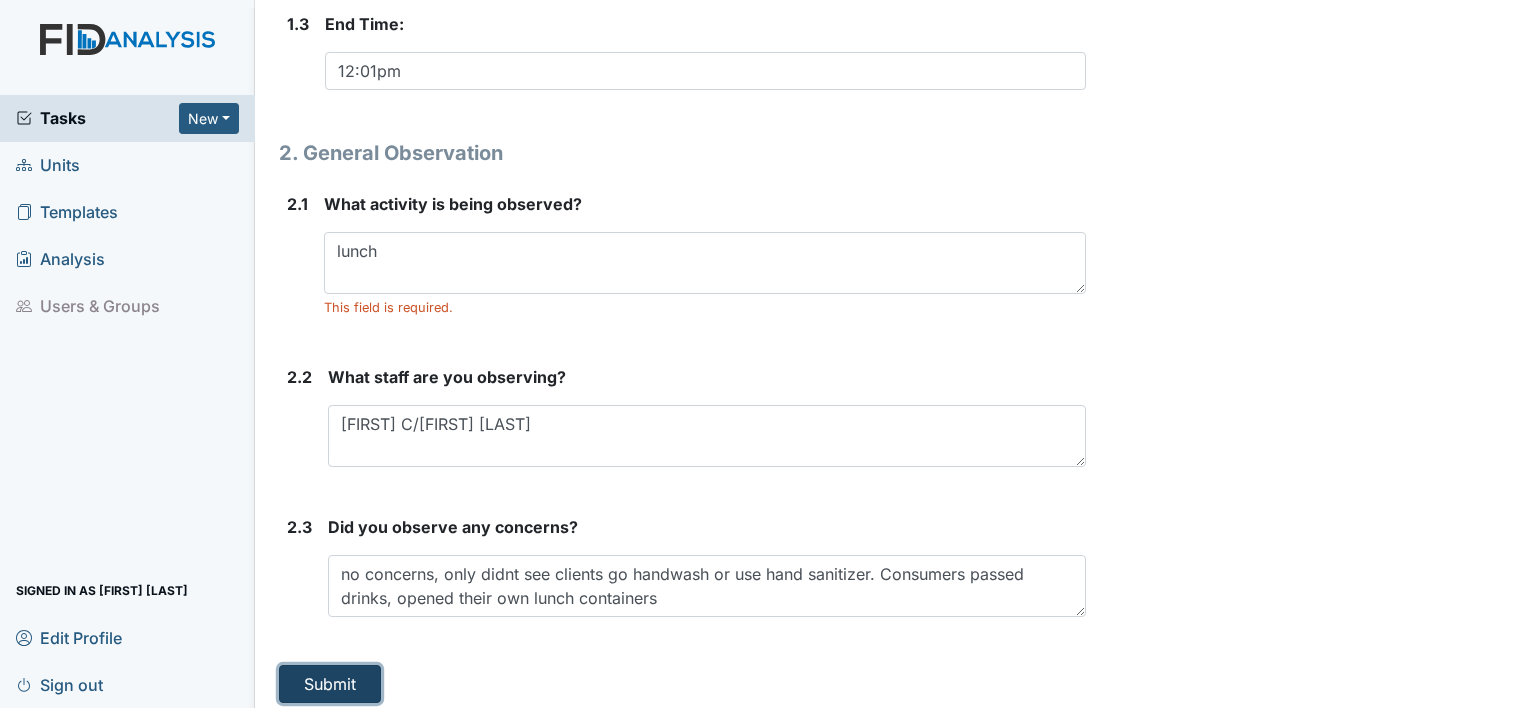 click on "Submit" at bounding box center [330, 684] 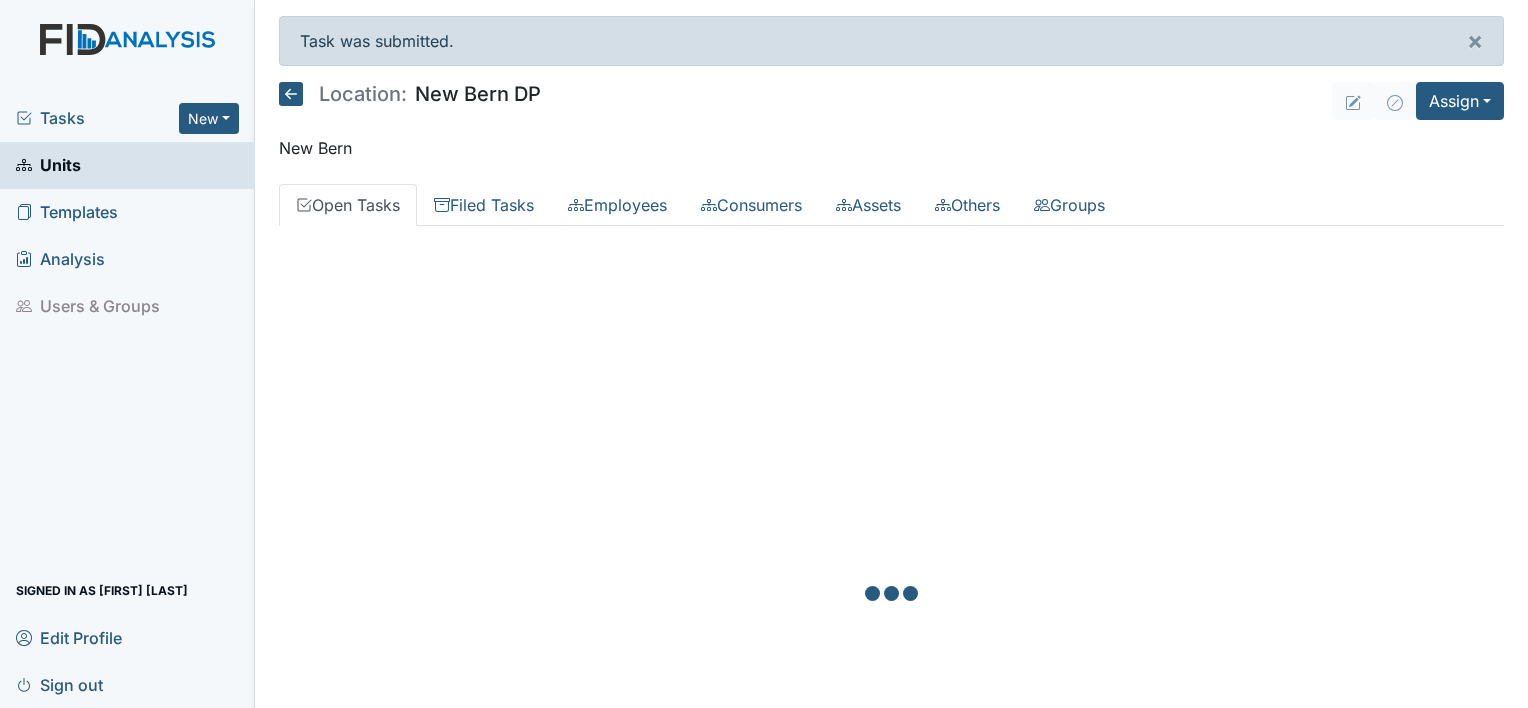 scroll, scrollTop: 0, scrollLeft: 0, axis: both 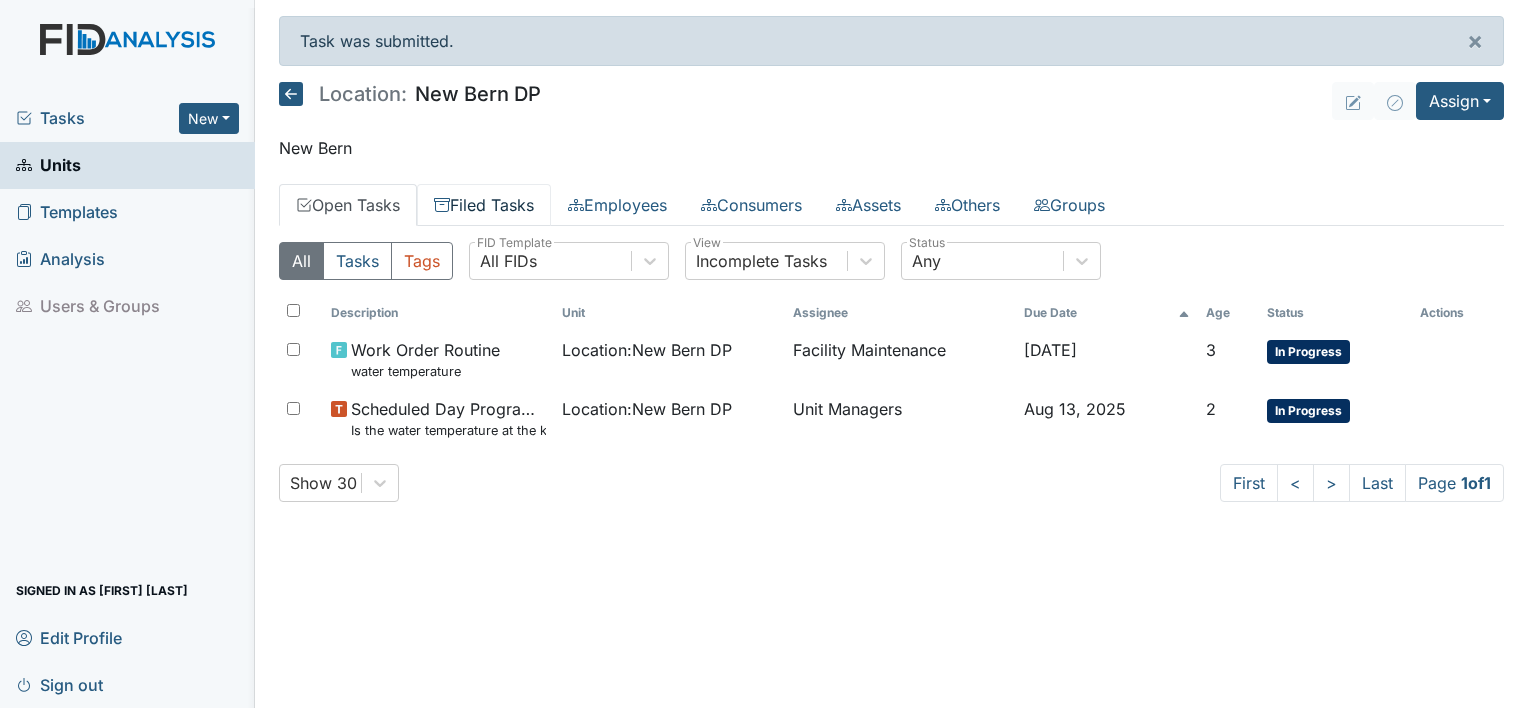 click on "Filed Tasks" at bounding box center (484, 205) 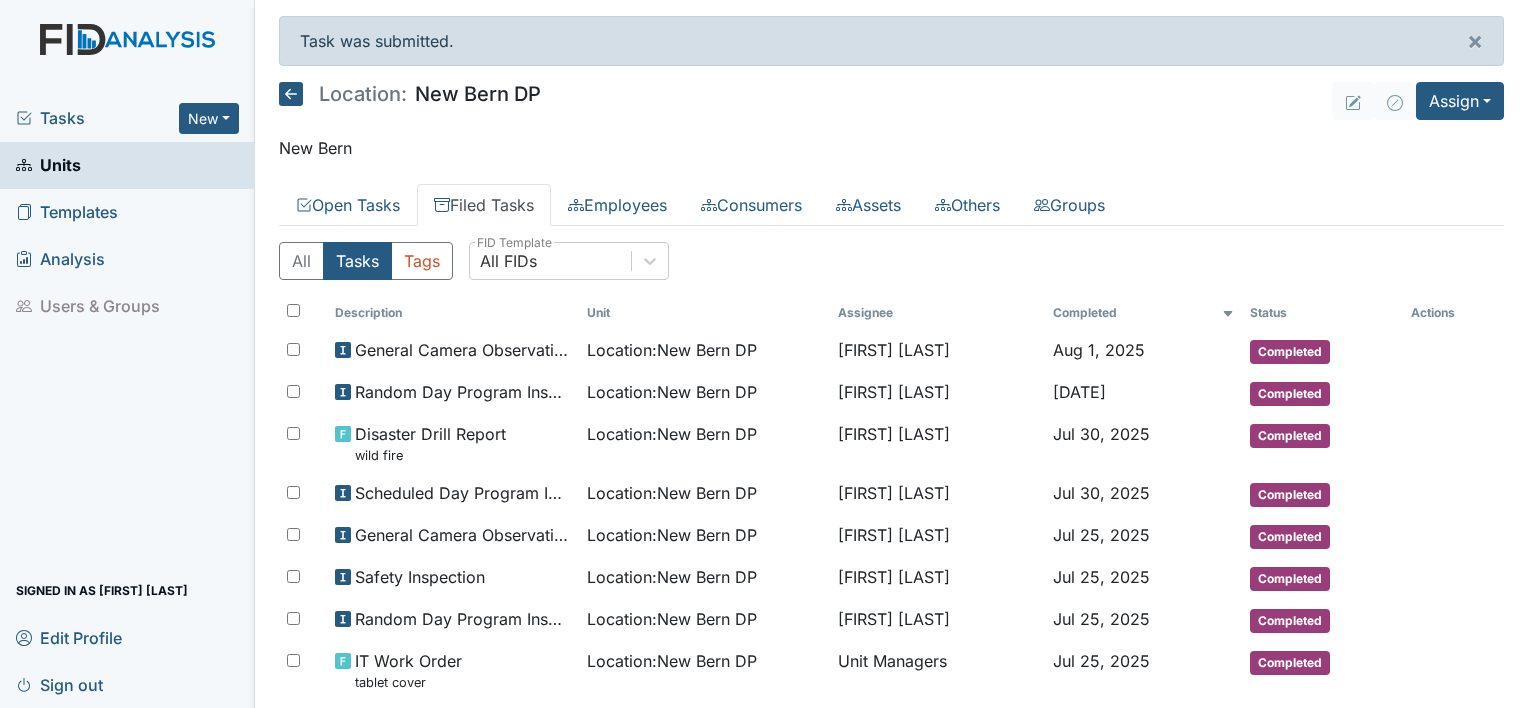 click on "Units" at bounding box center (48, 165) 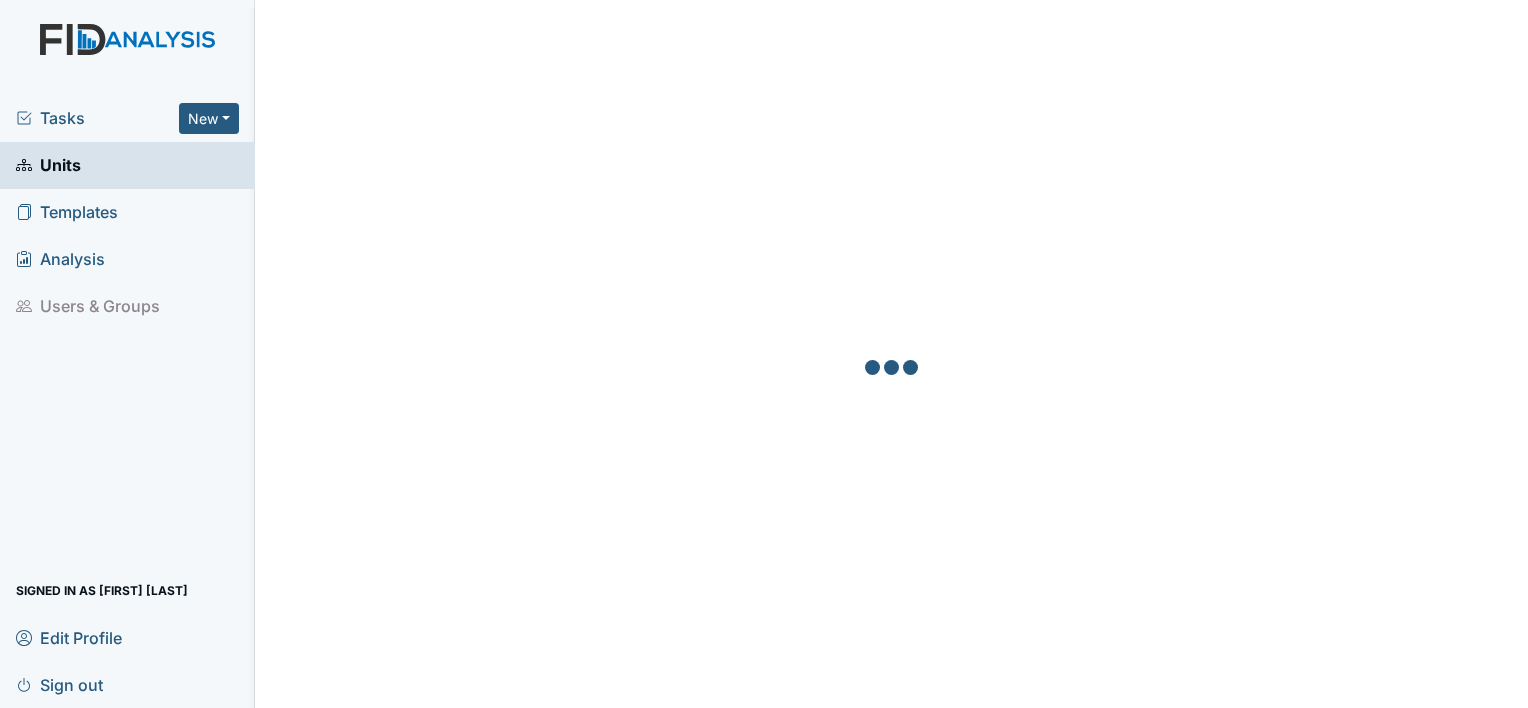 scroll, scrollTop: 0, scrollLeft: 0, axis: both 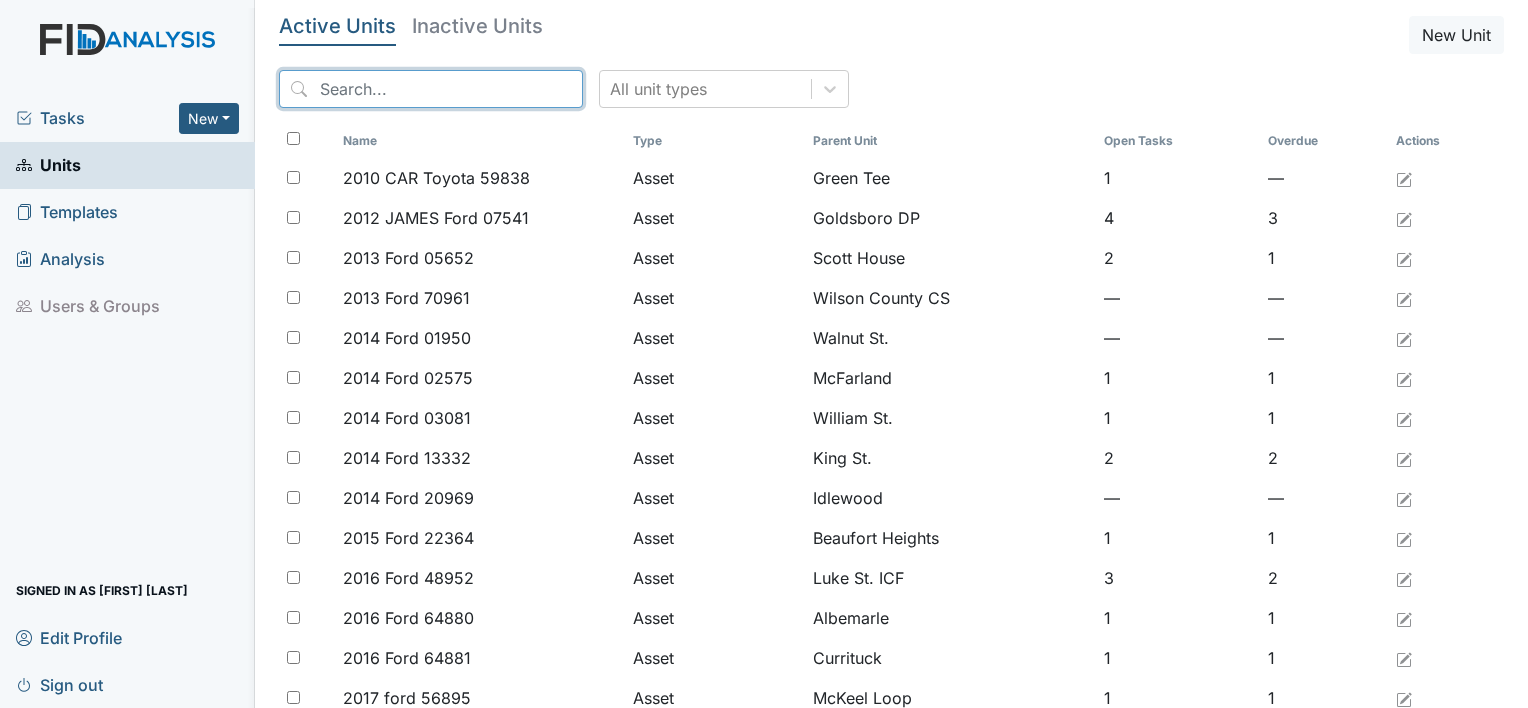 click at bounding box center [431, 89] 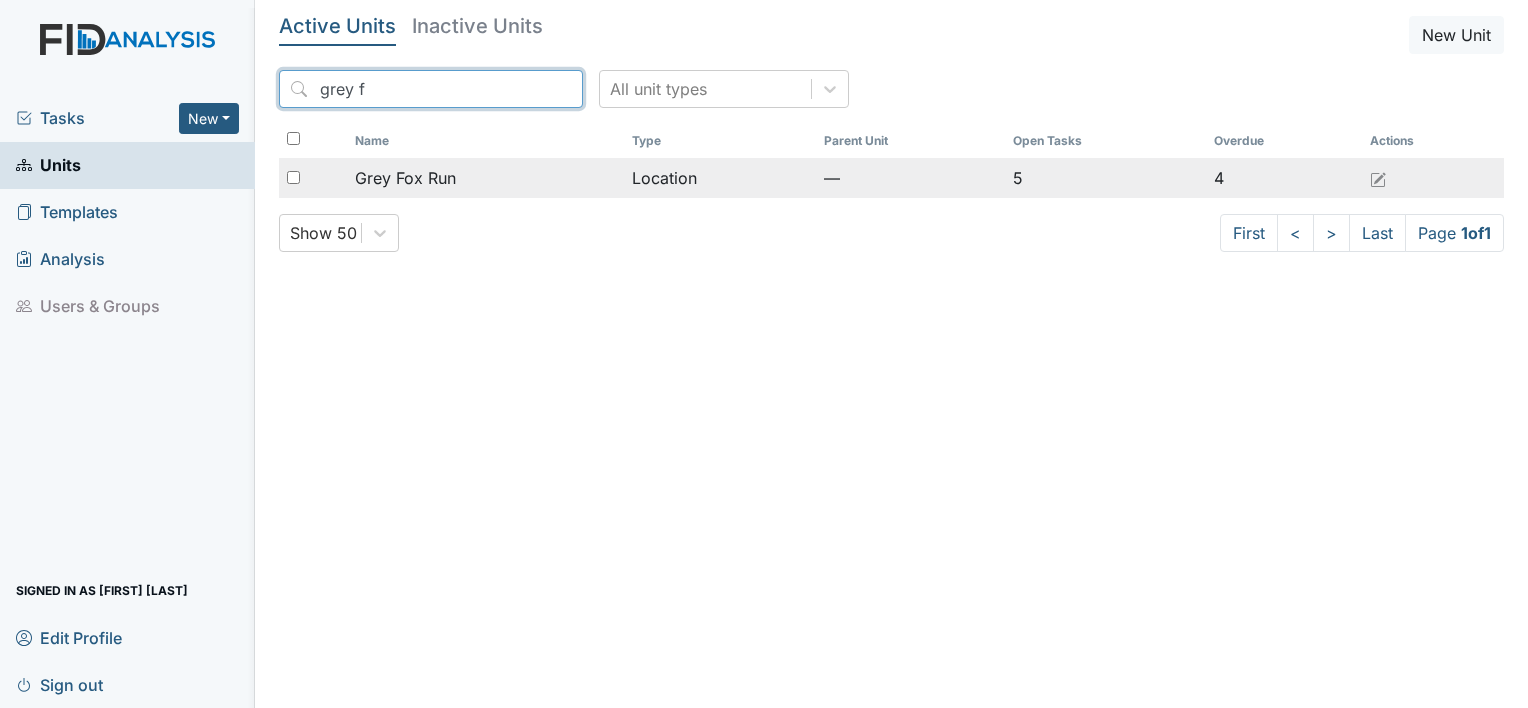 type on "grey f" 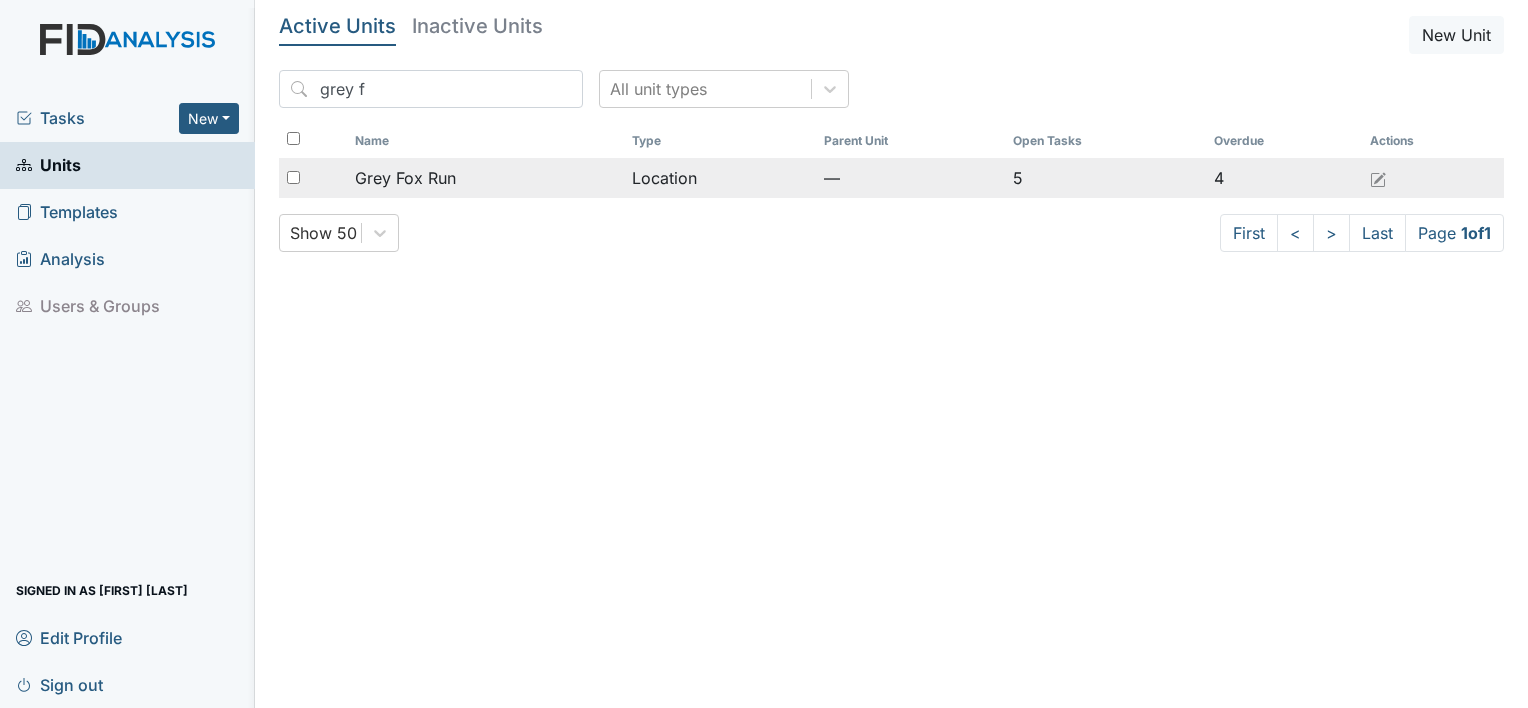 click on "Grey Fox Run" at bounding box center (405, 178) 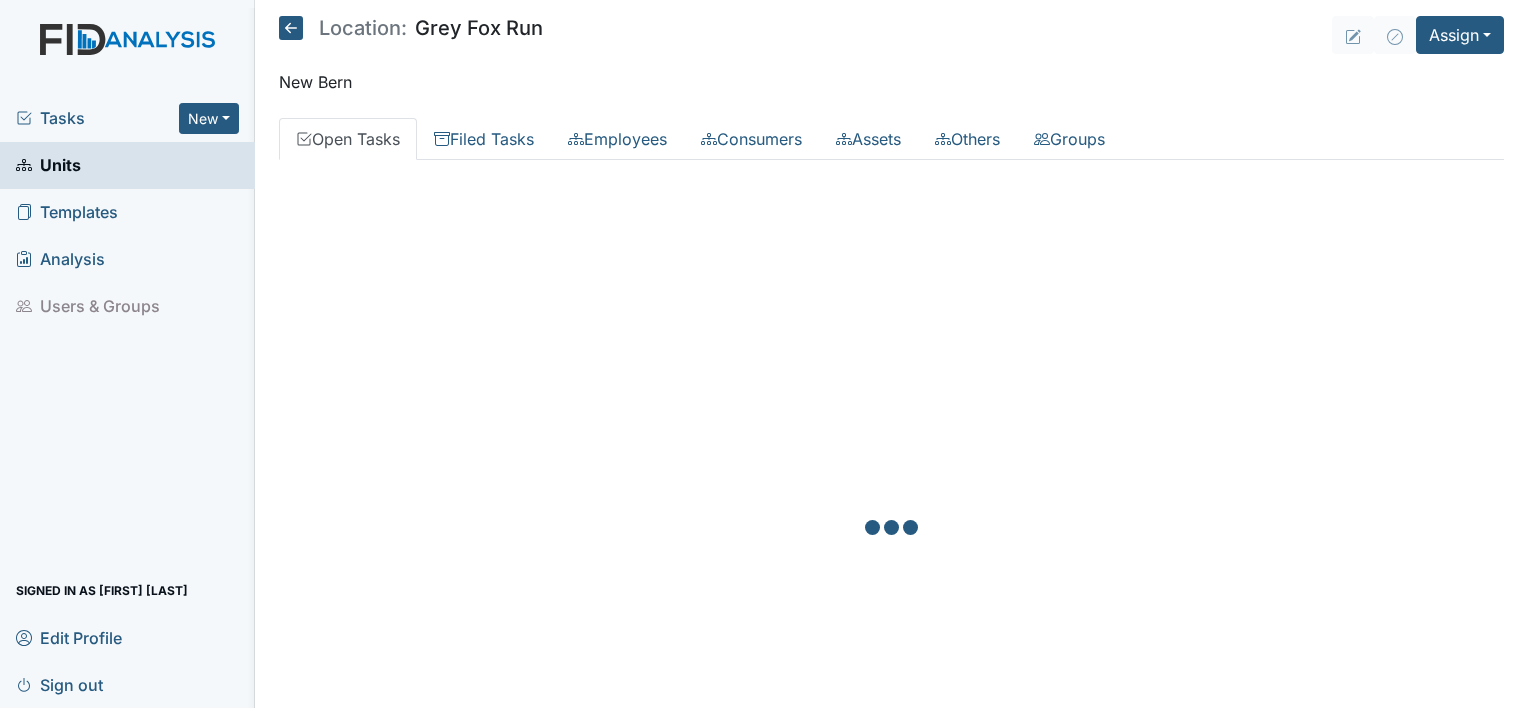 scroll, scrollTop: 0, scrollLeft: 0, axis: both 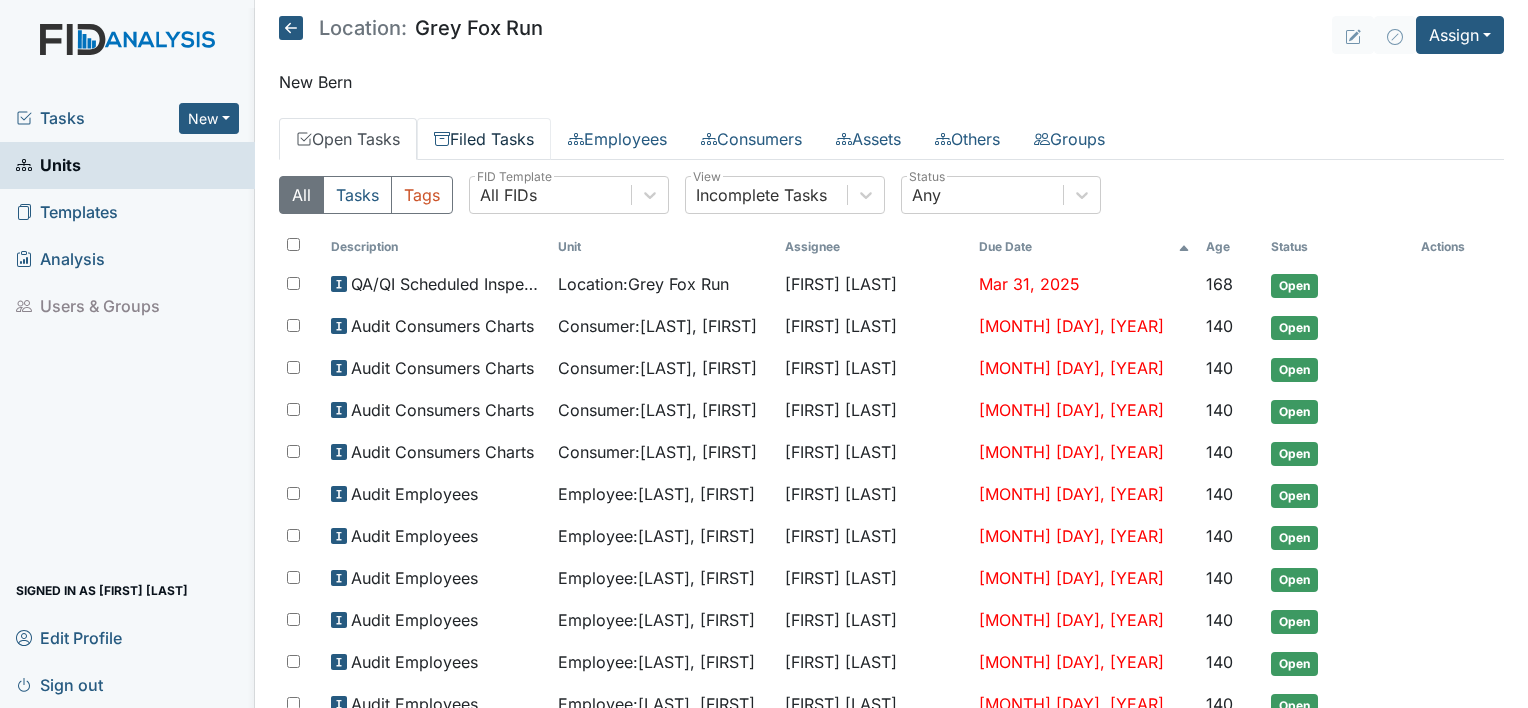 click on "Filed Tasks" at bounding box center [484, 139] 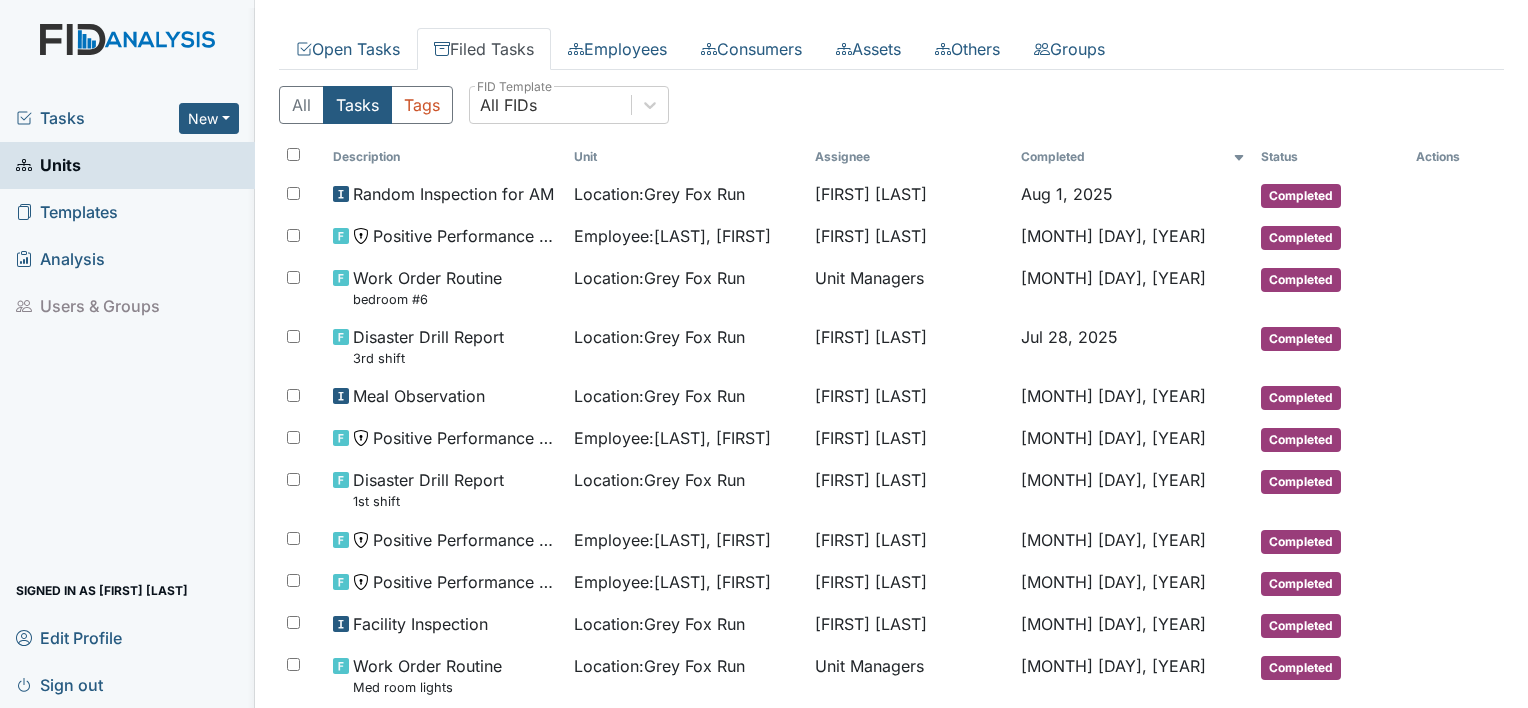 scroll, scrollTop: 0, scrollLeft: 0, axis: both 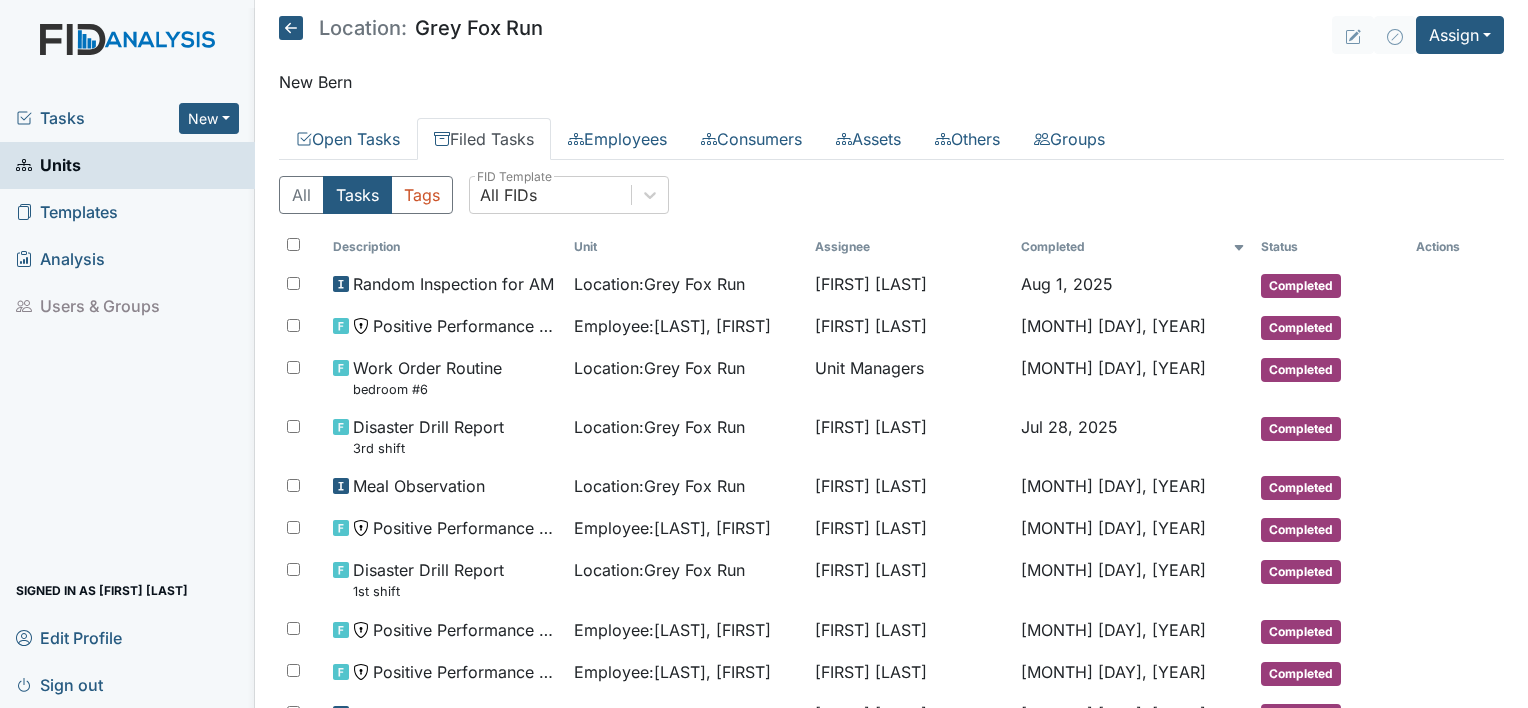 click on "Sign out" at bounding box center [59, 684] 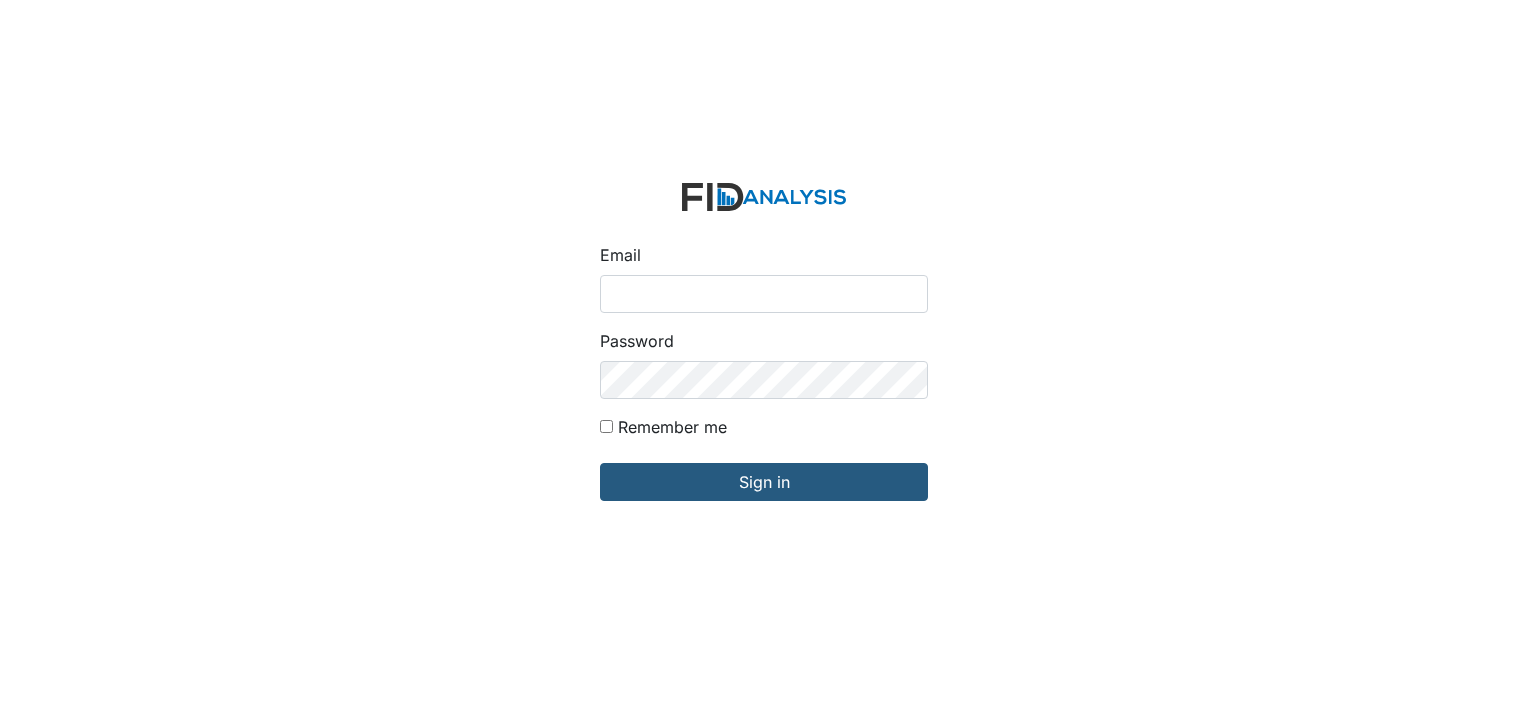 scroll, scrollTop: 0, scrollLeft: 0, axis: both 